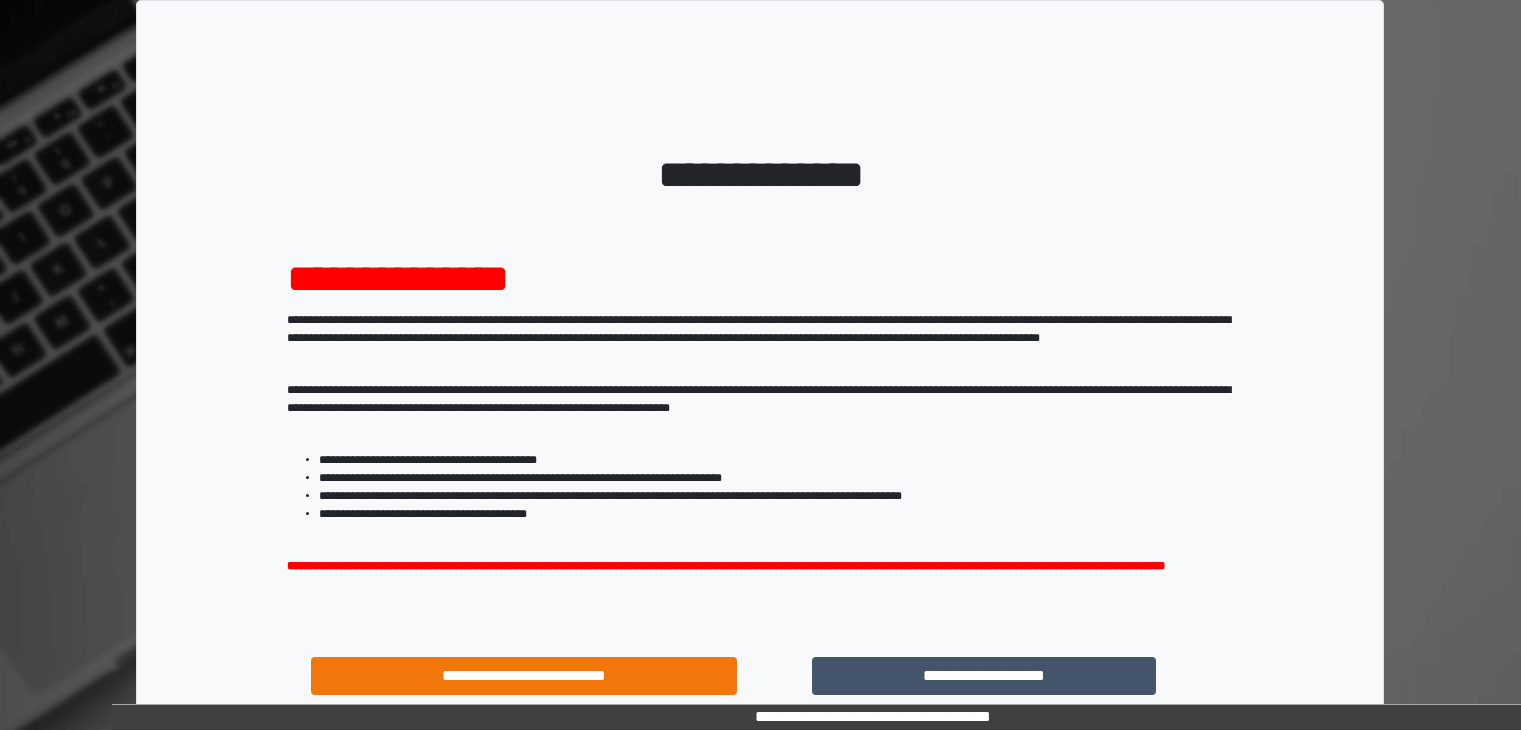 scroll, scrollTop: 0, scrollLeft: 0, axis: both 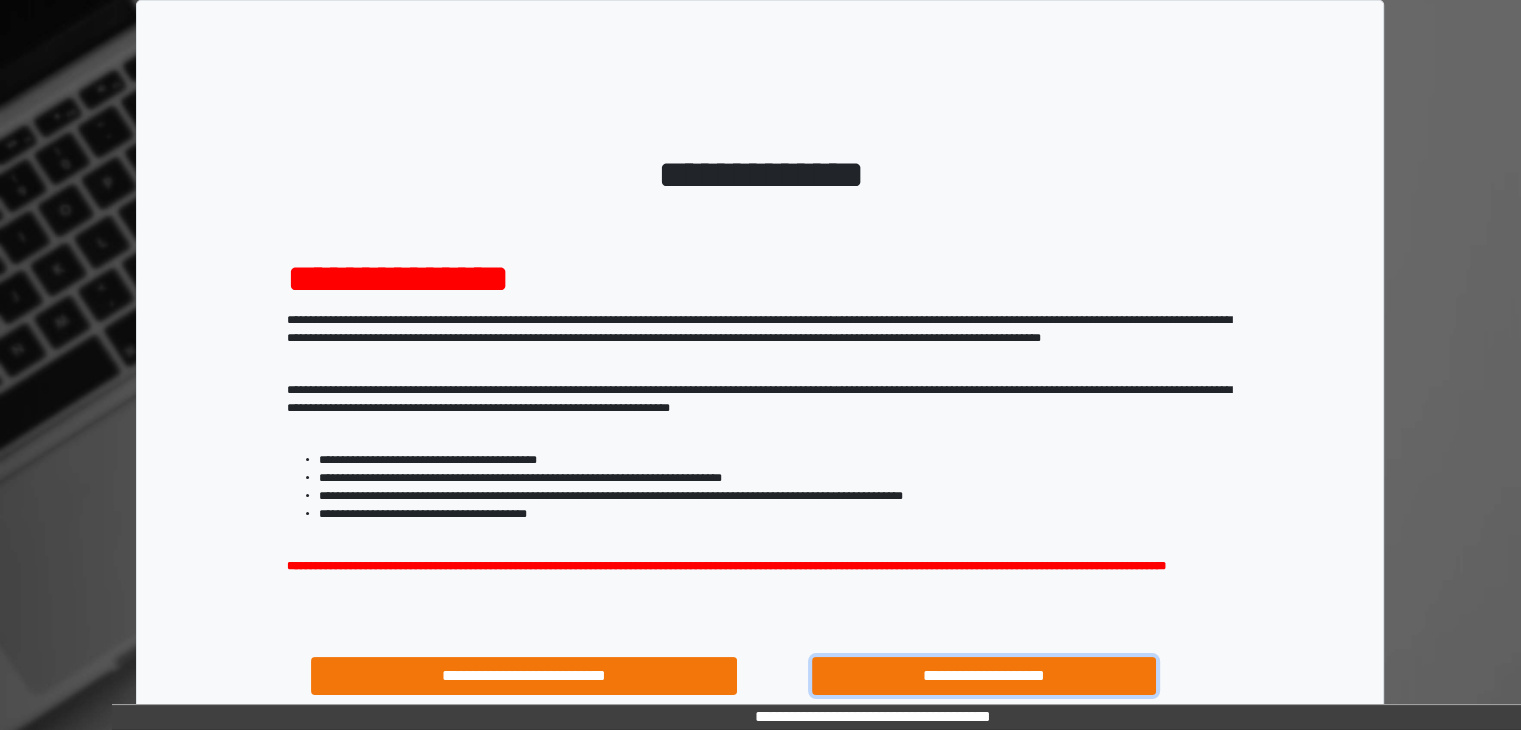 click on "**********" at bounding box center (984, 676) 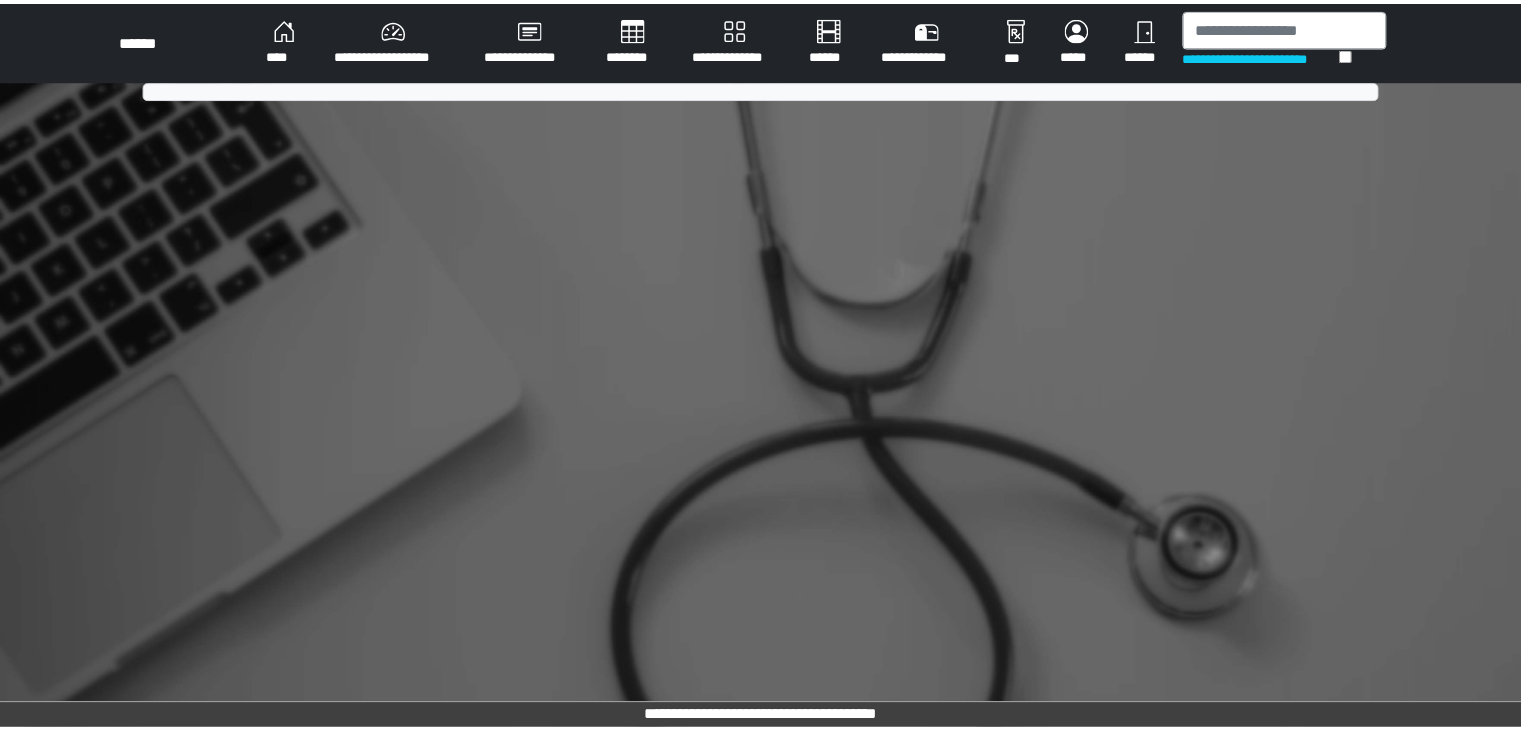 scroll, scrollTop: 0, scrollLeft: 0, axis: both 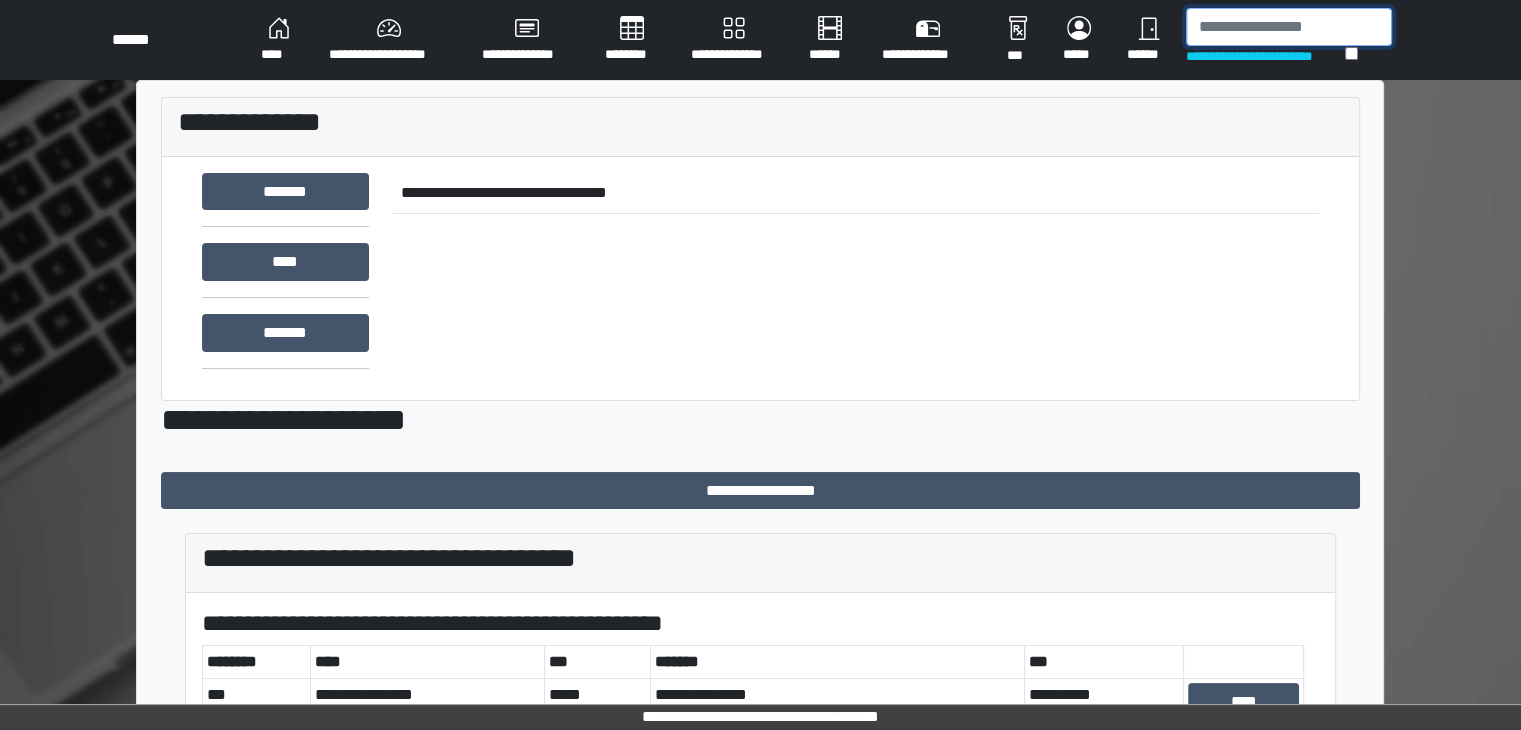 click at bounding box center (1289, 27) 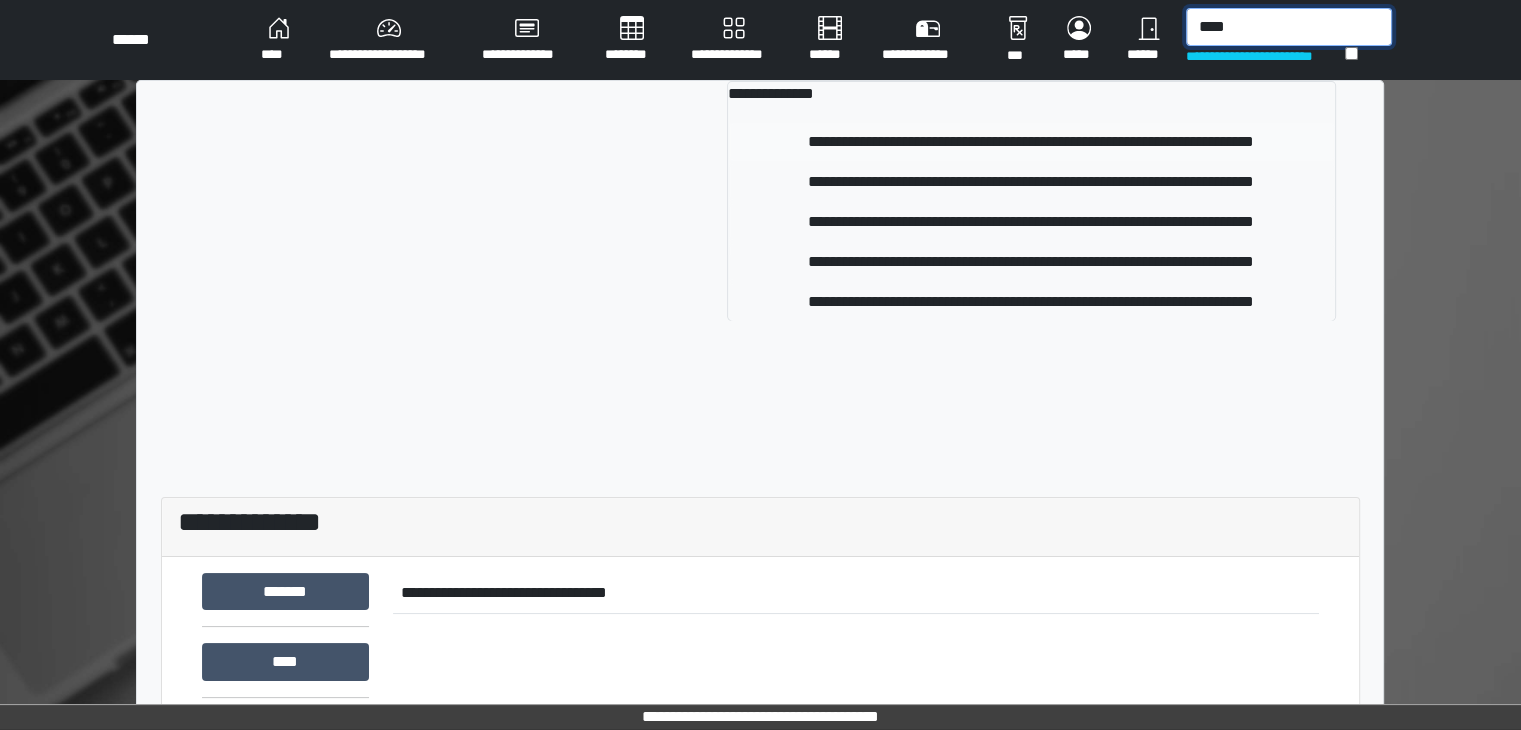 type on "****" 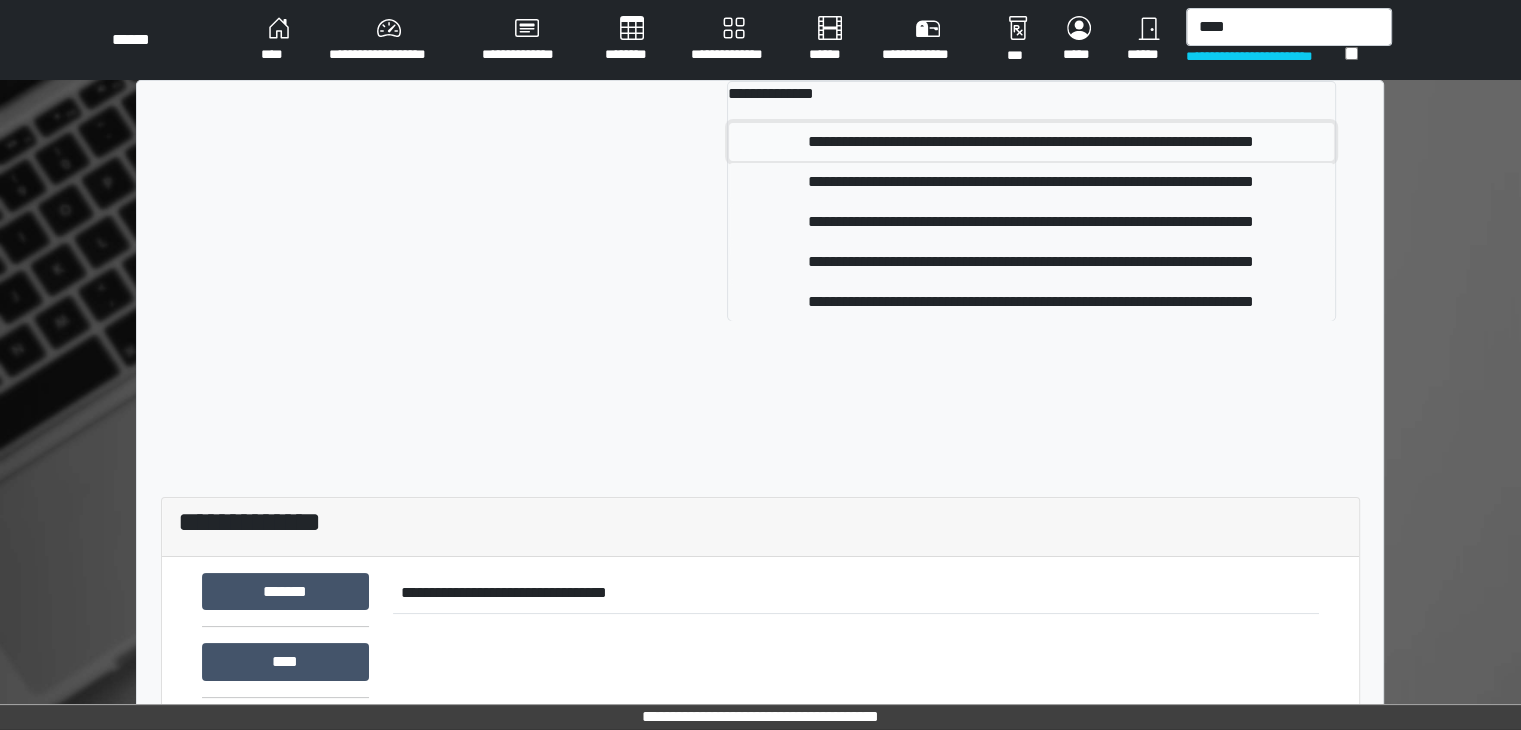 click on "**********" at bounding box center [1031, 142] 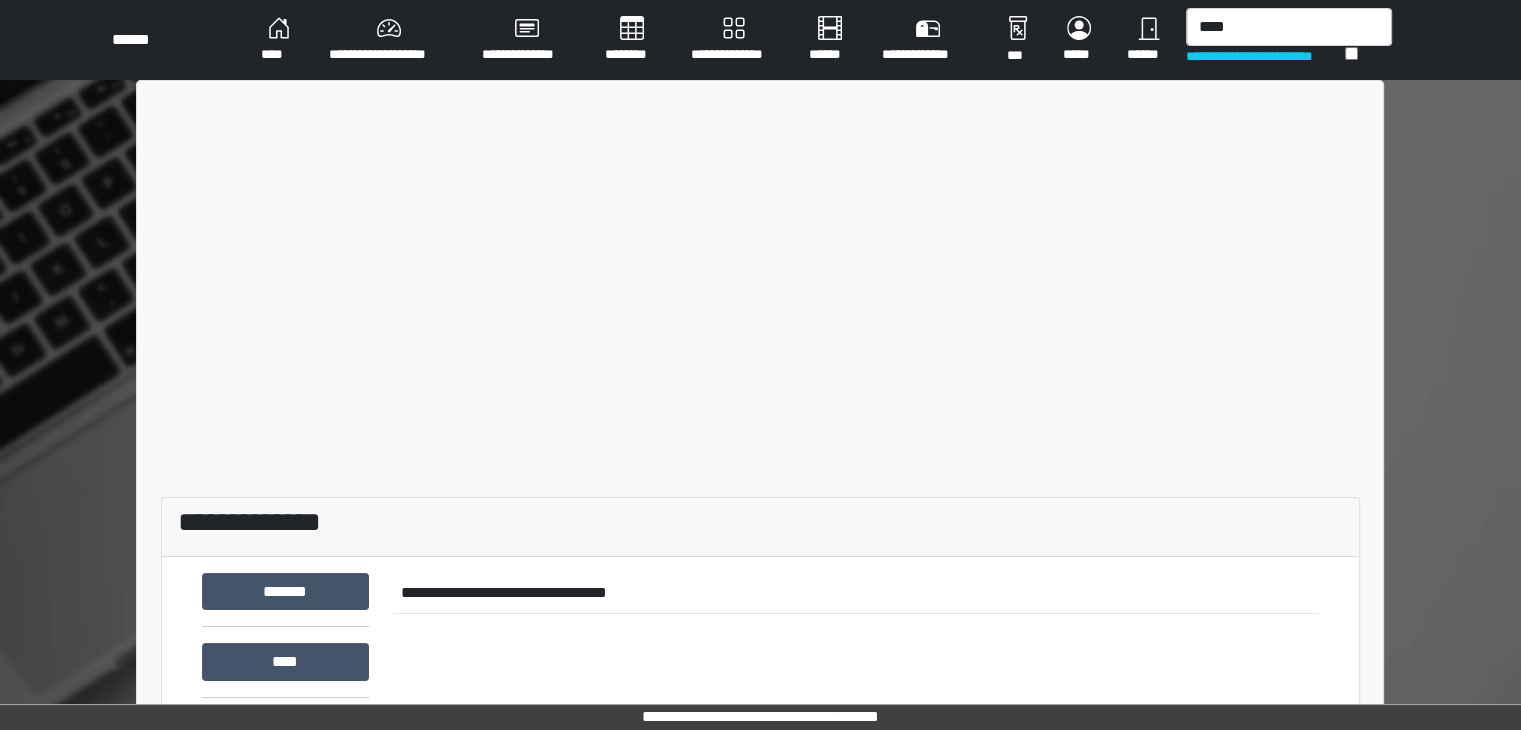 type 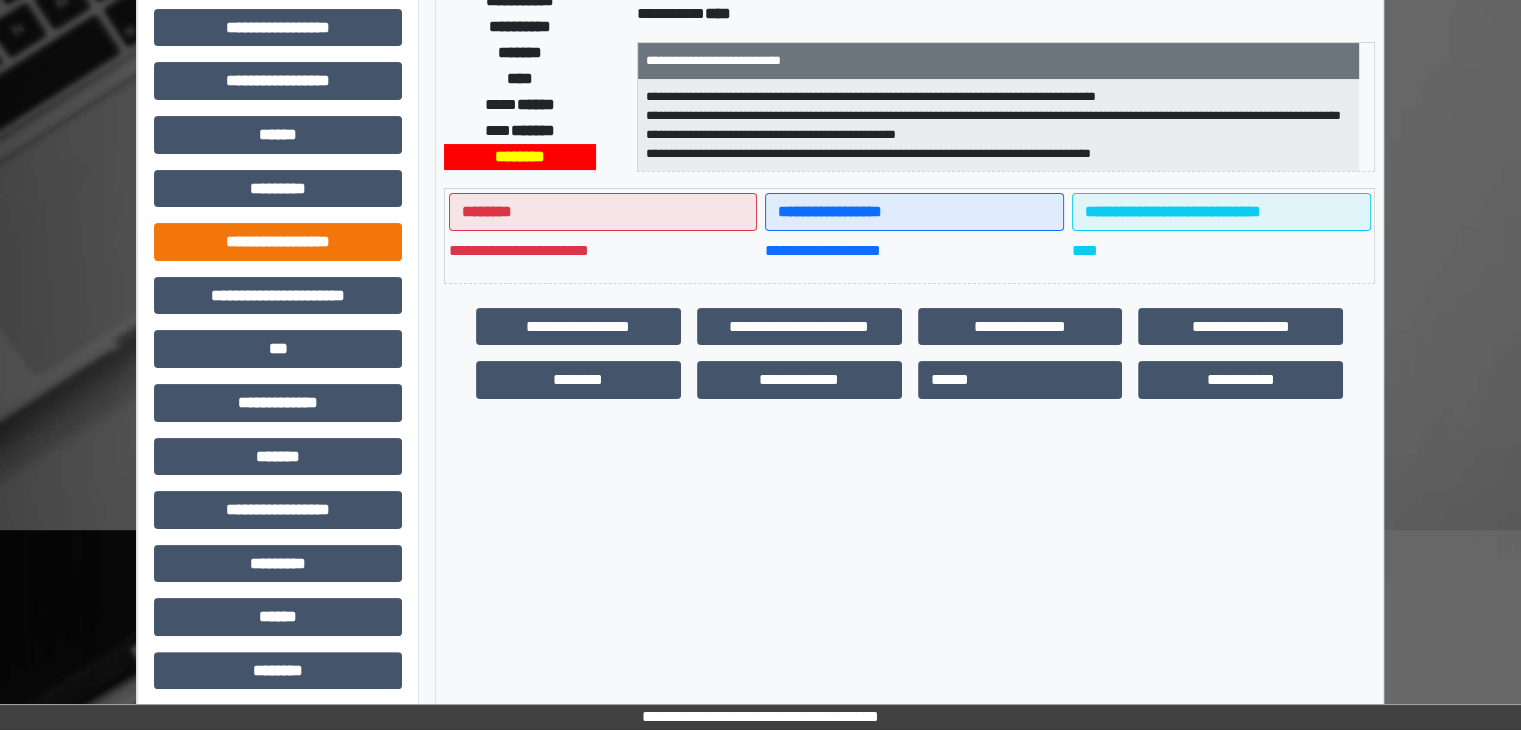 scroll, scrollTop: 400, scrollLeft: 0, axis: vertical 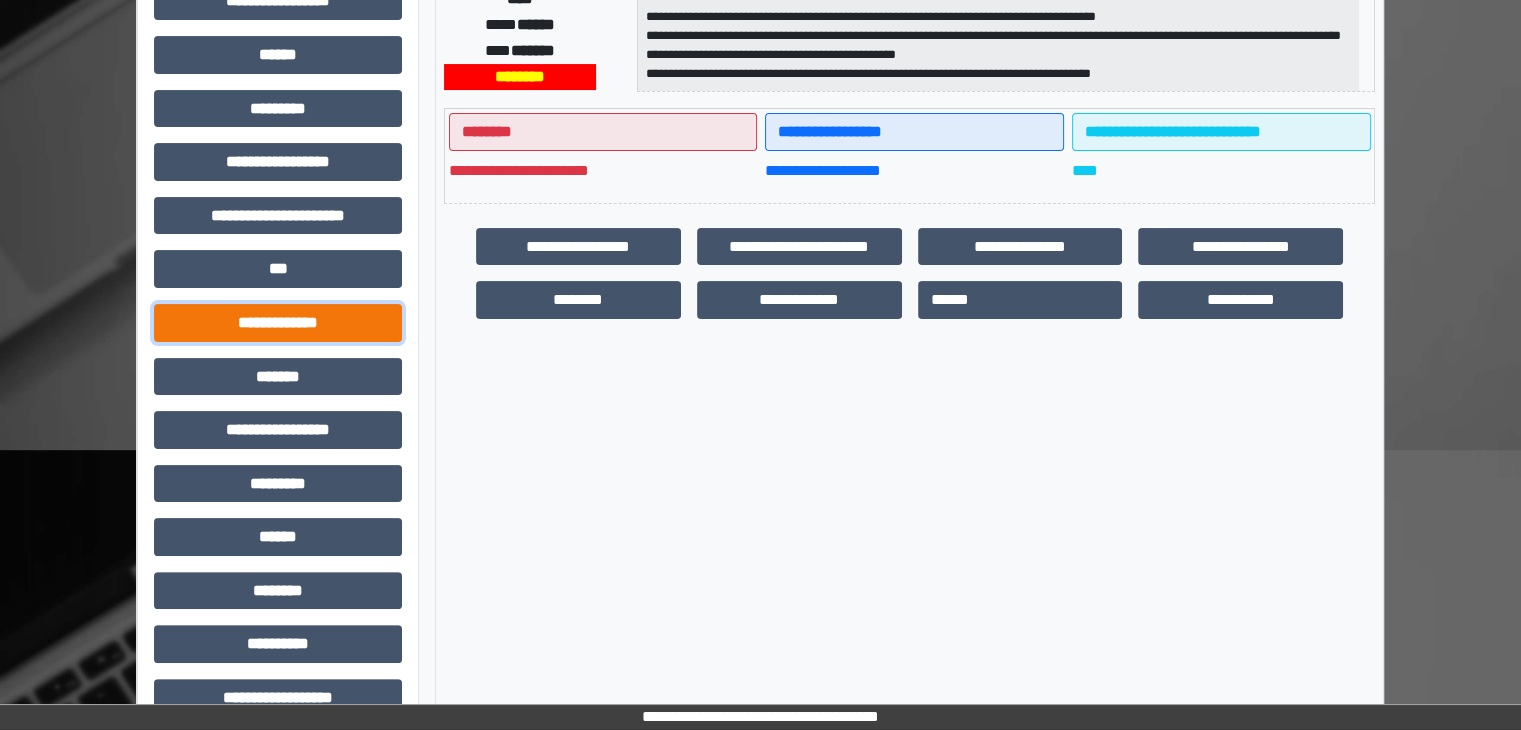 click on "**********" at bounding box center [278, 323] 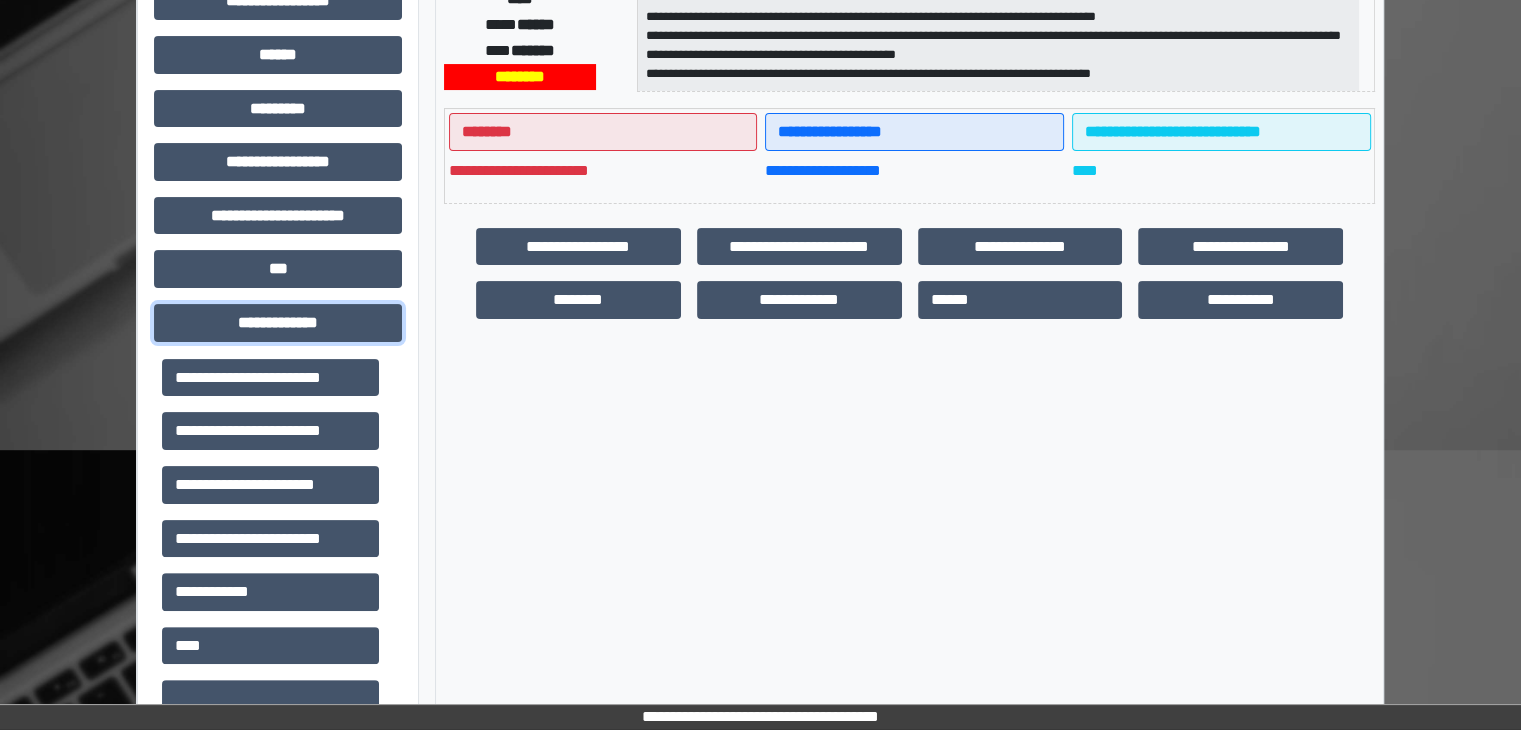 scroll, scrollTop: 600, scrollLeft: 0, axis: vertical 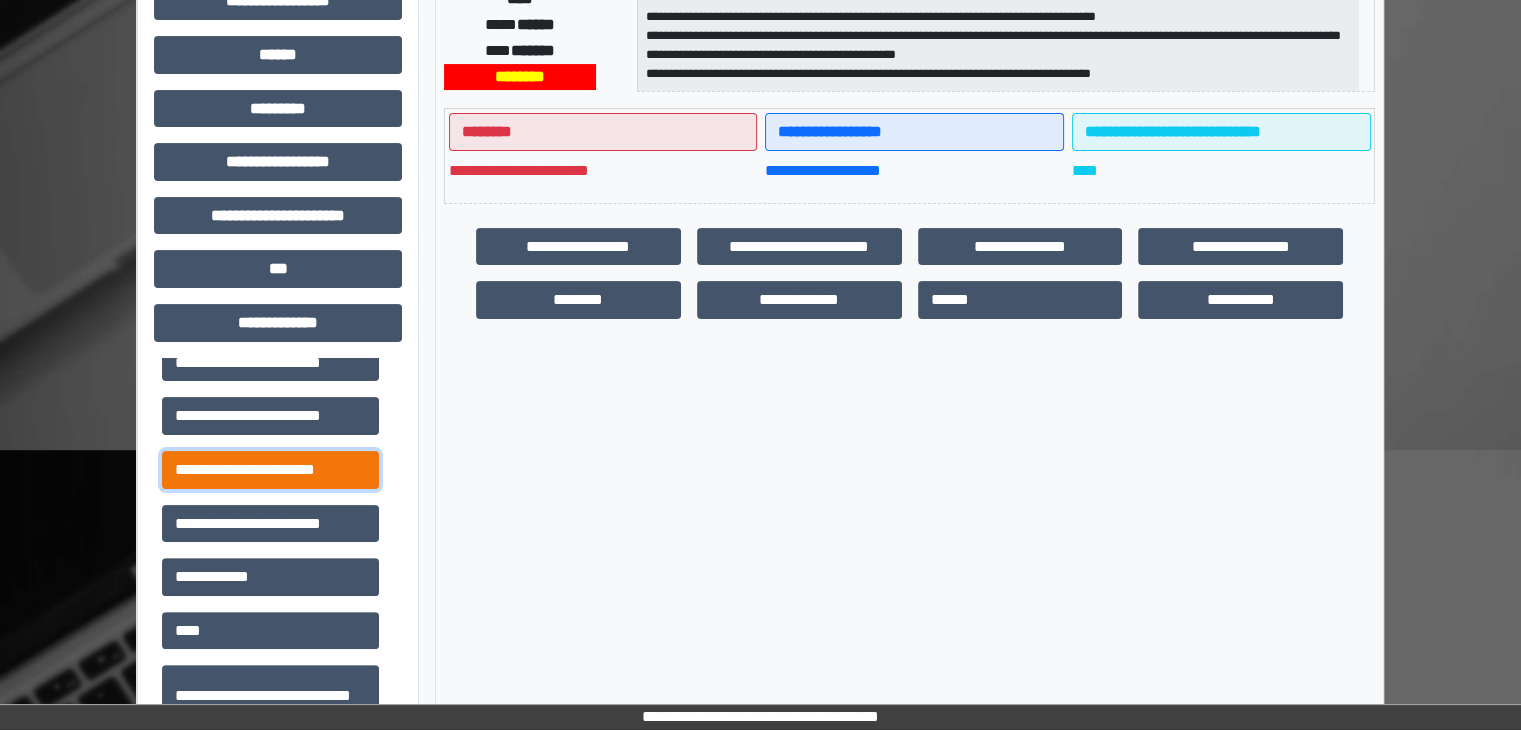 click on "**********" at bounding box center [270, 470] 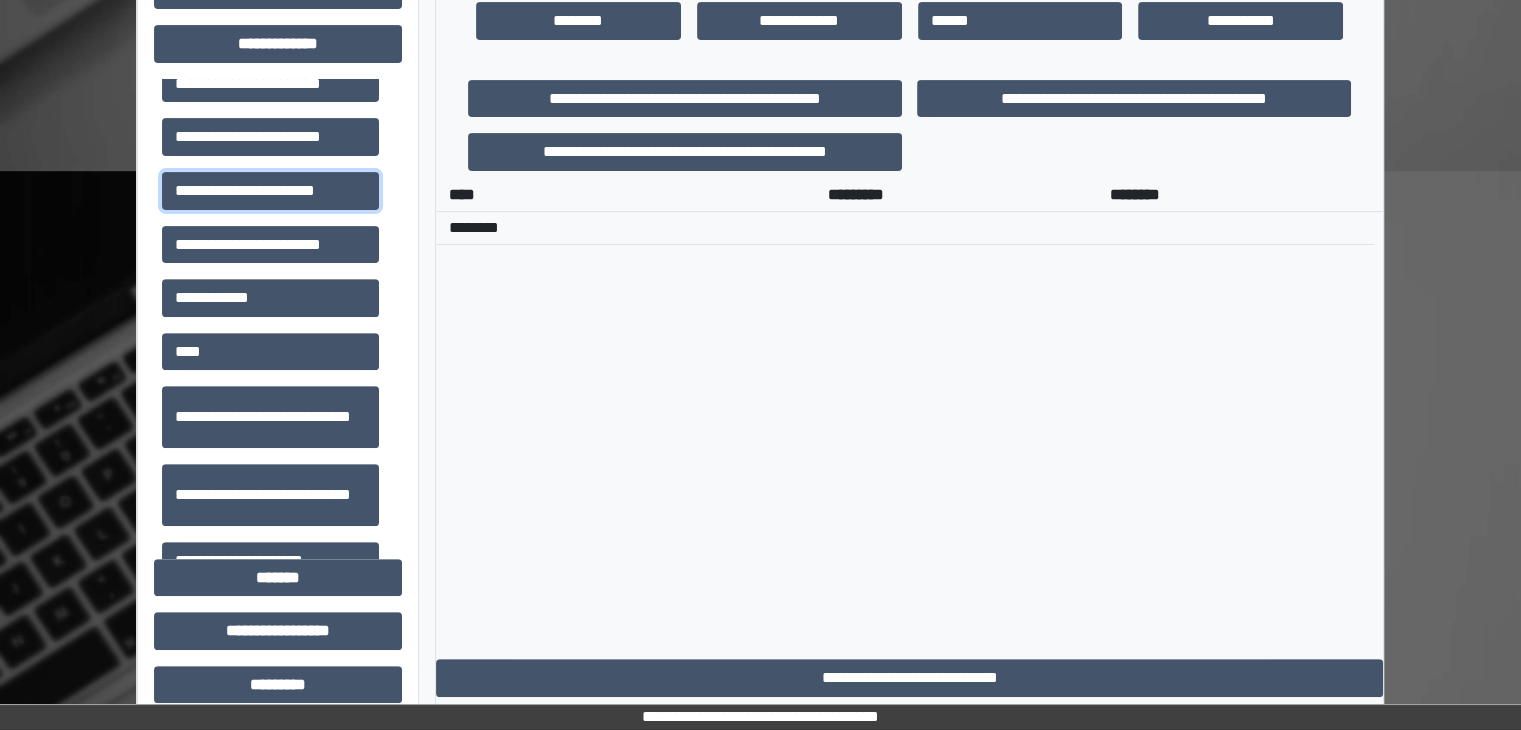 scroll, scrollTop: 316, scrollLeft: 0, axis: vertical 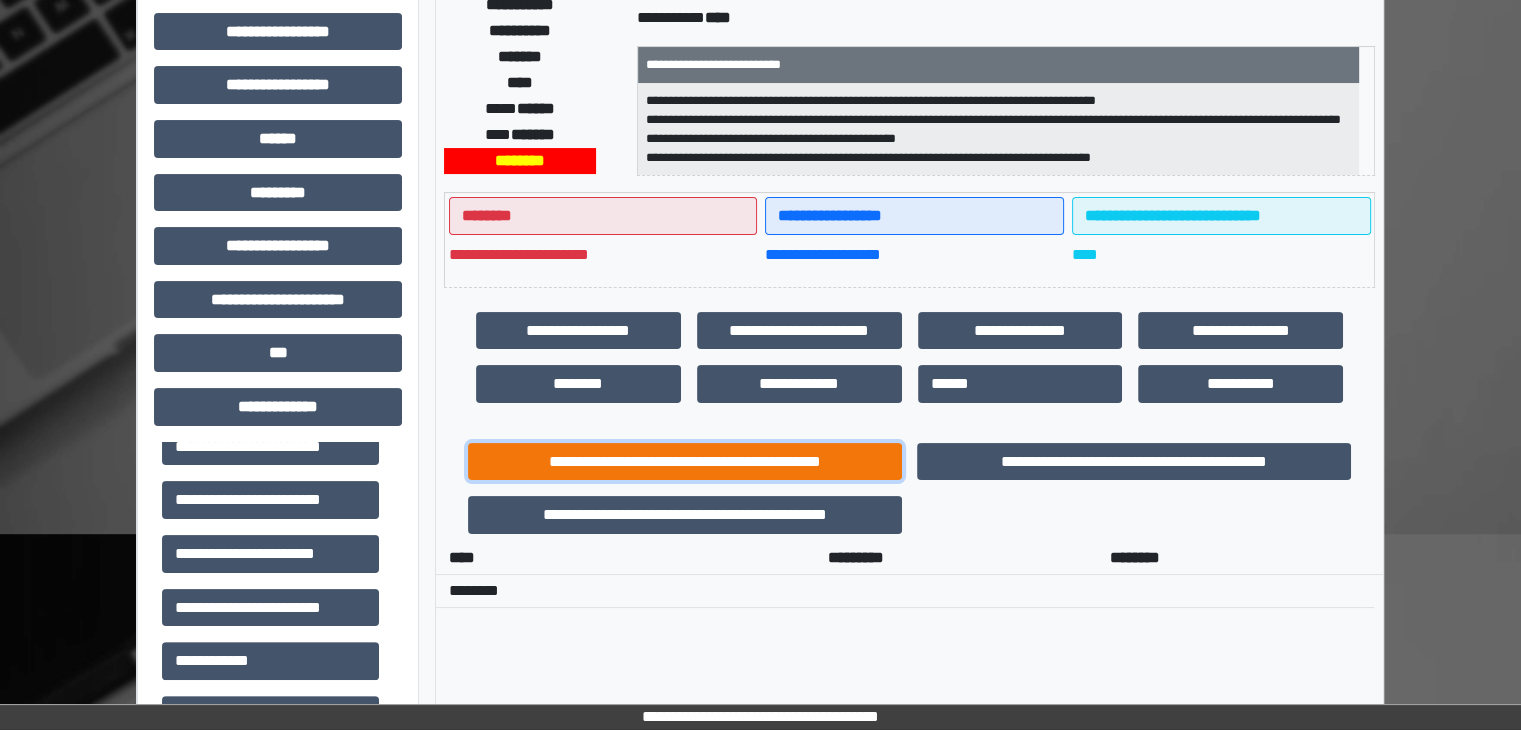 click on "**********" at bounding box center [685, 462] 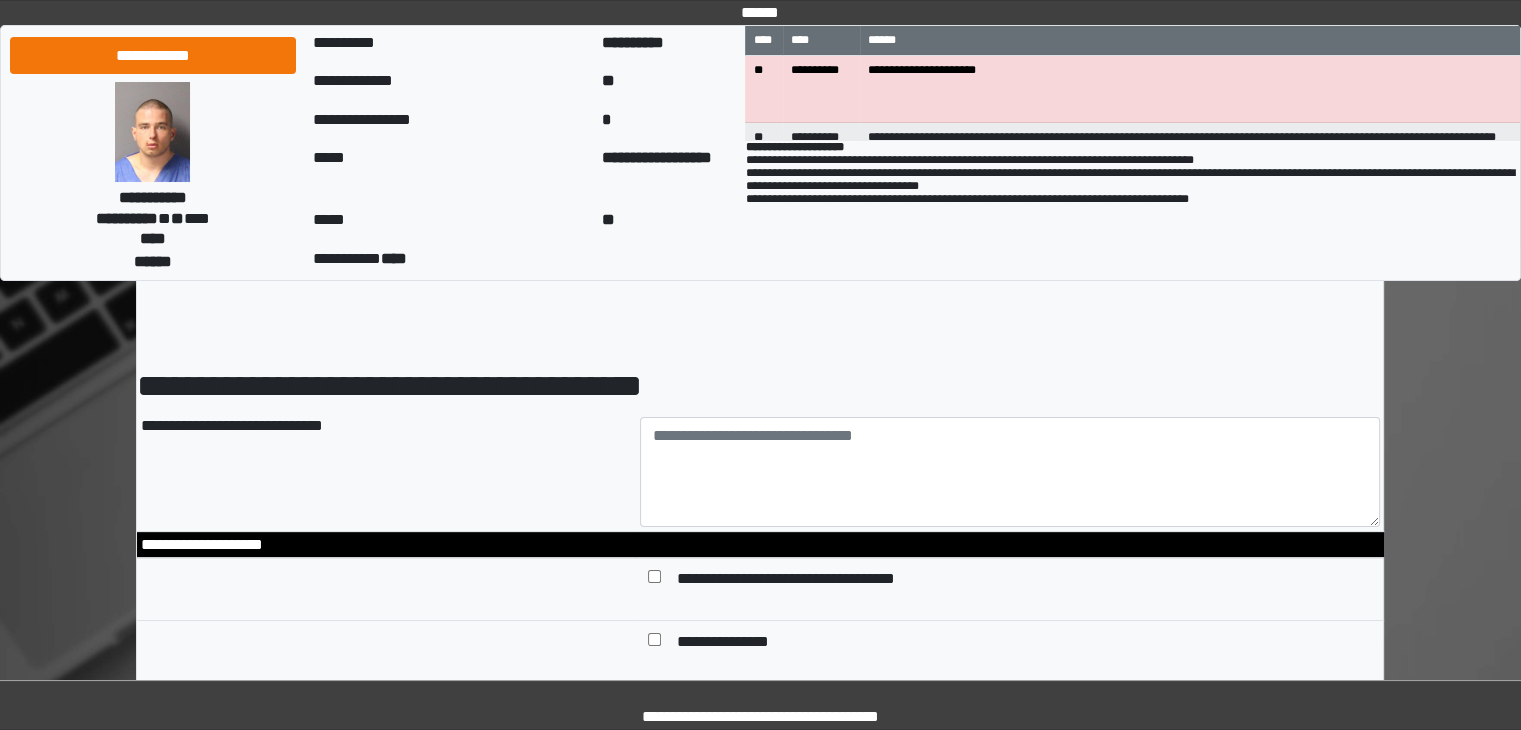 scroll, scrollTop: 0, scrollLeft: 0, axis: both 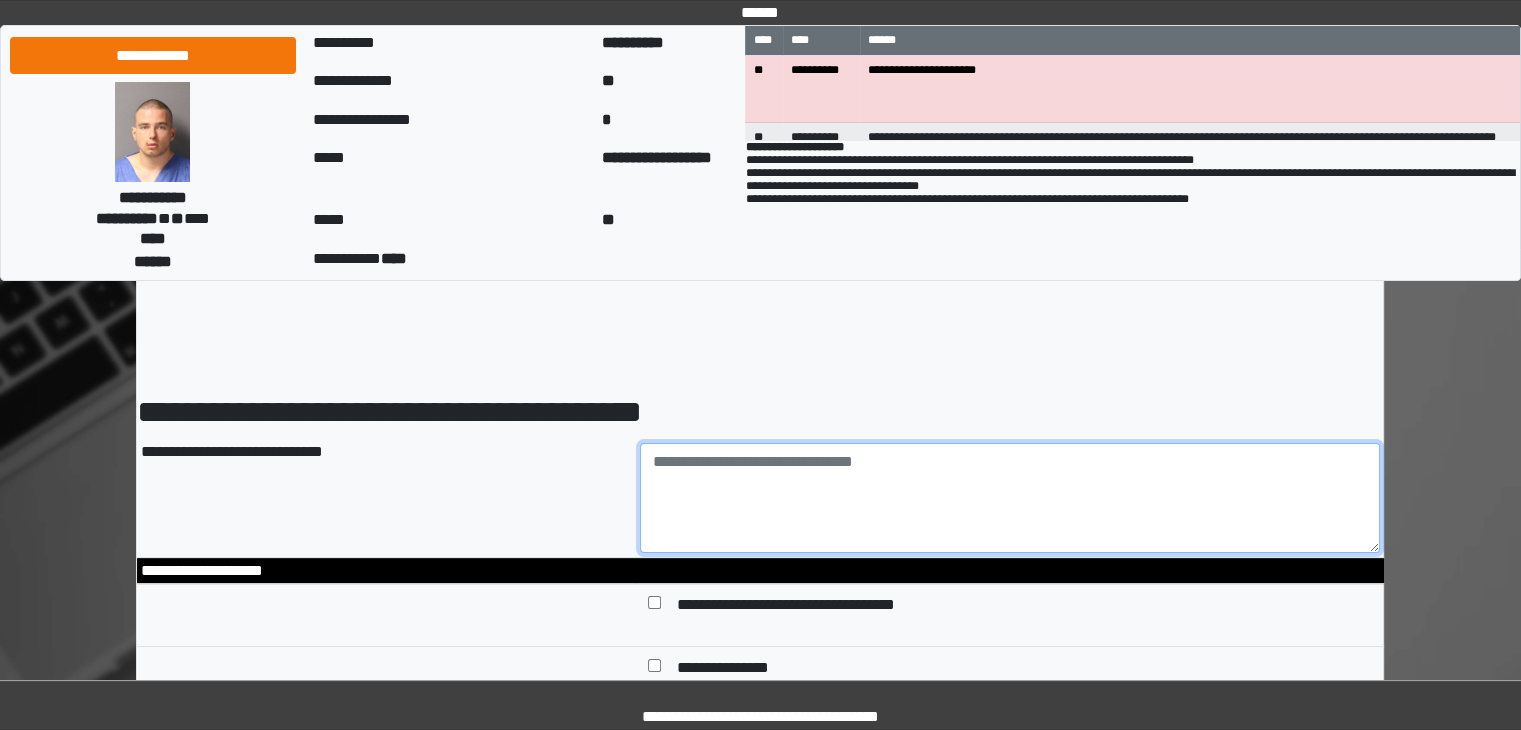 click at bounding box center [1010, 498] 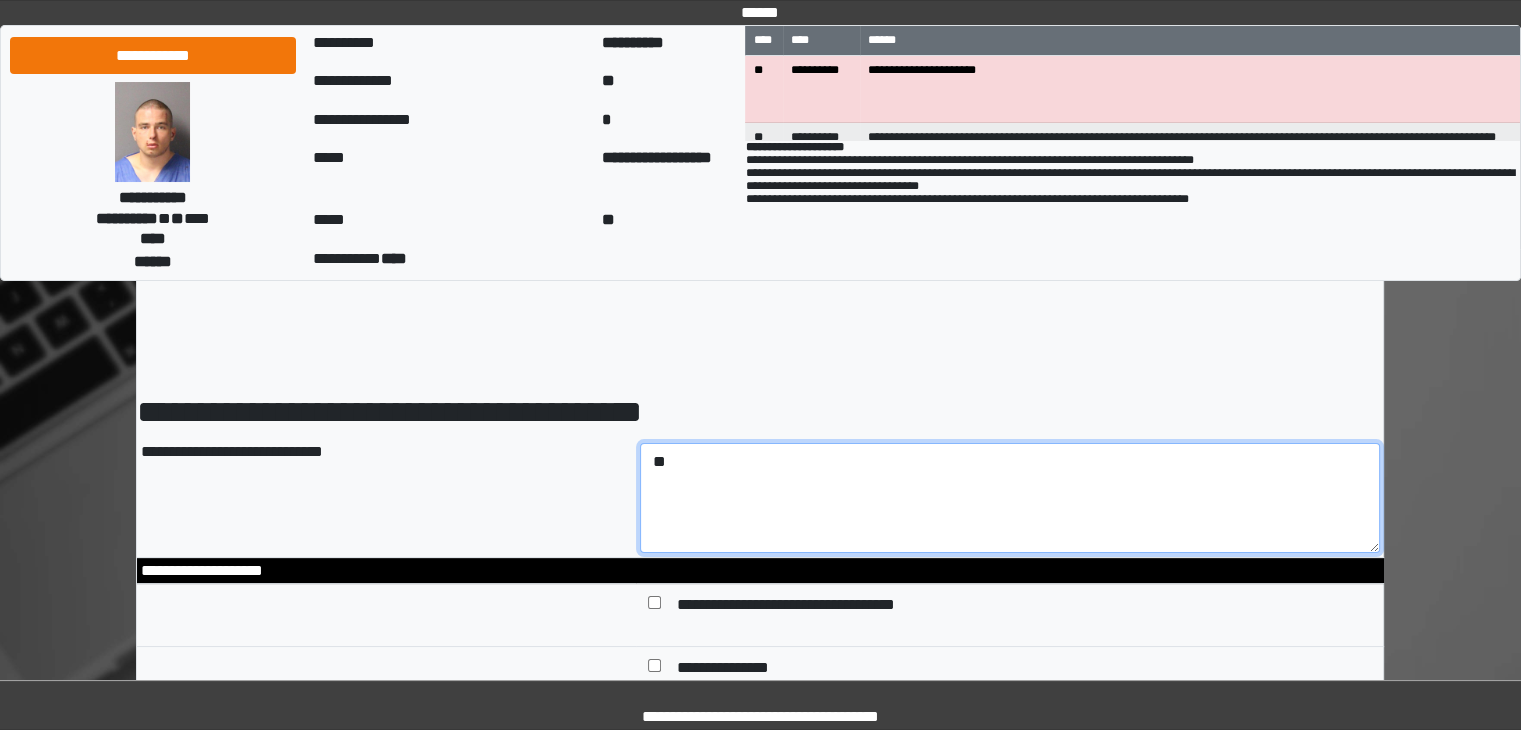 type on "*" 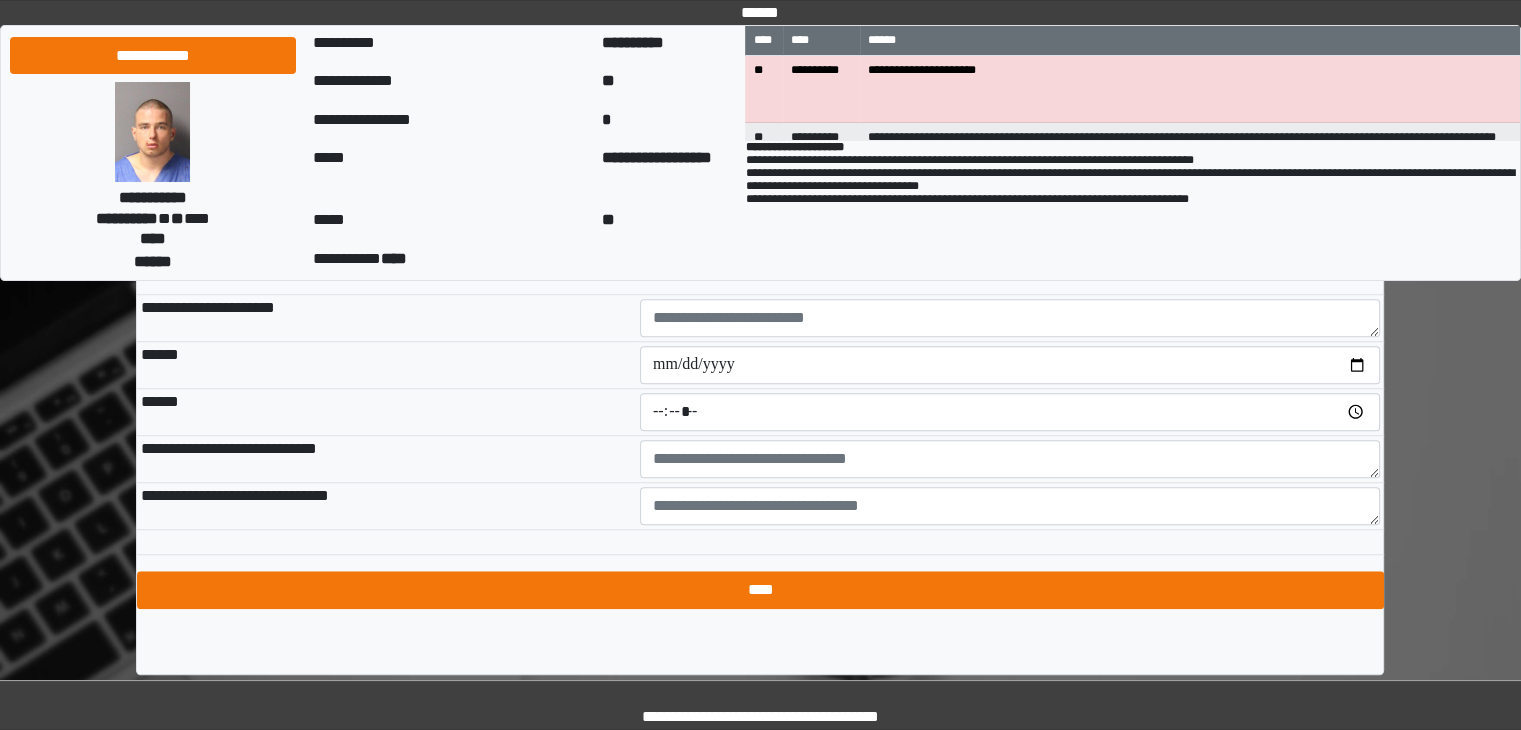 scroll, scrollTop: 1665, scrollLeft: 0, axis: vertical 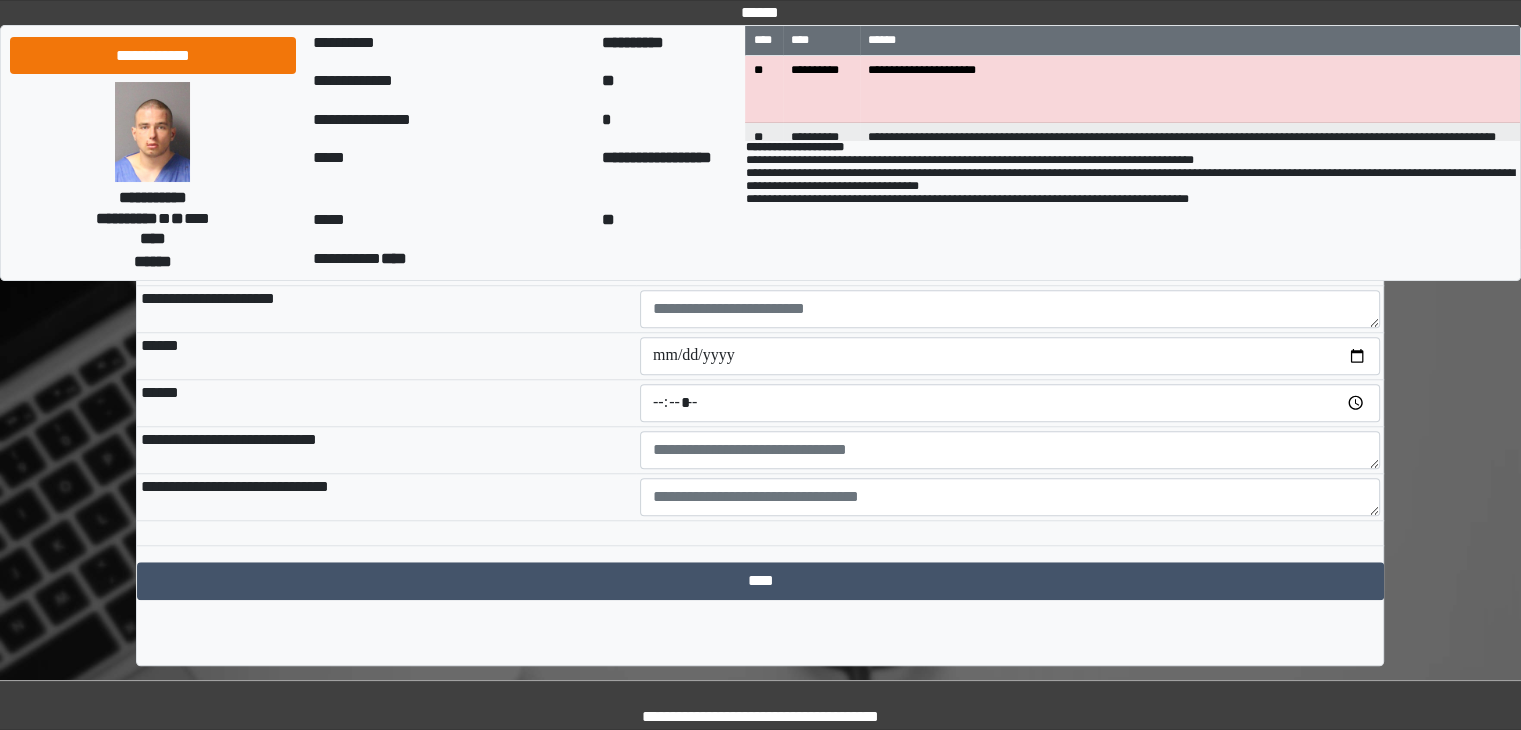 type on "**********" 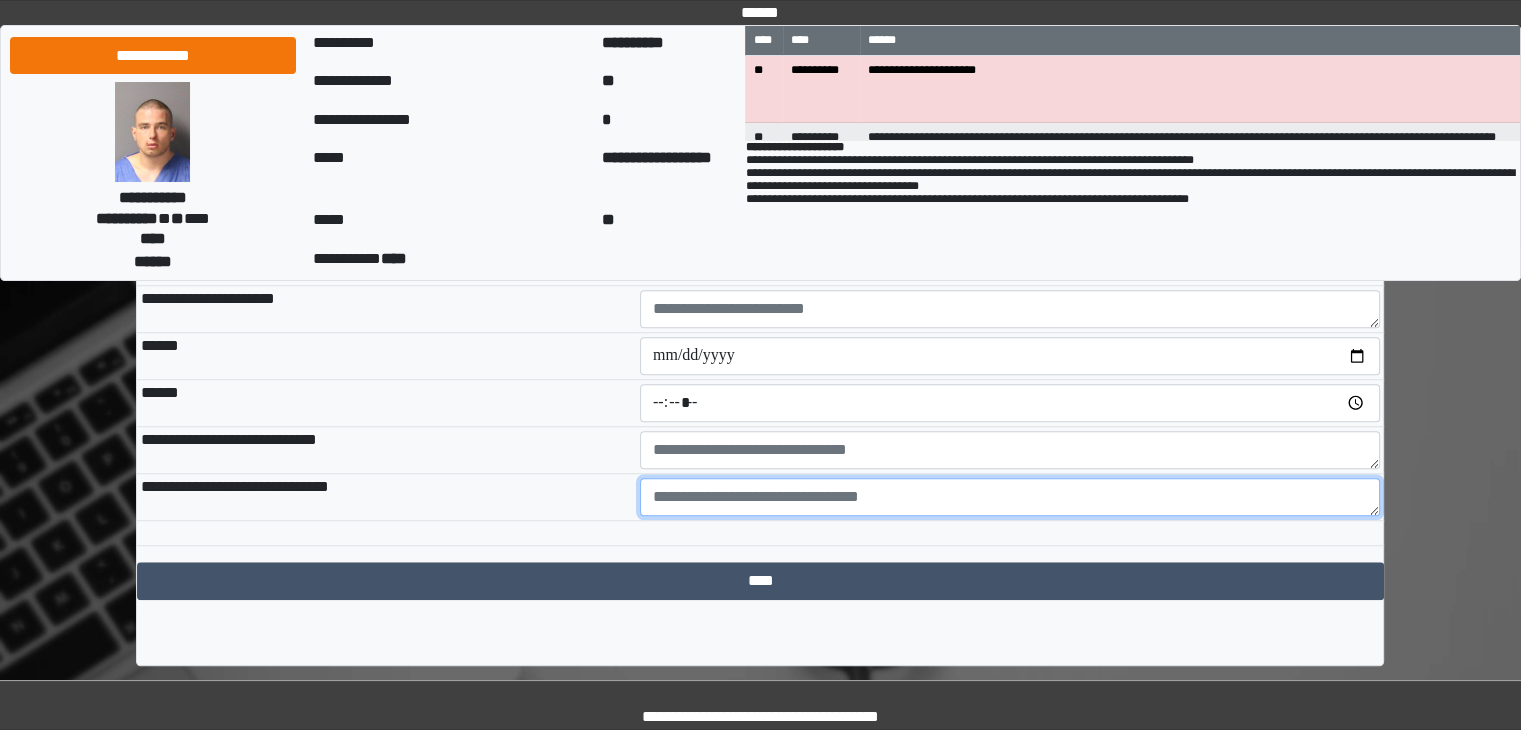 click at bounding box center [1010, 497] 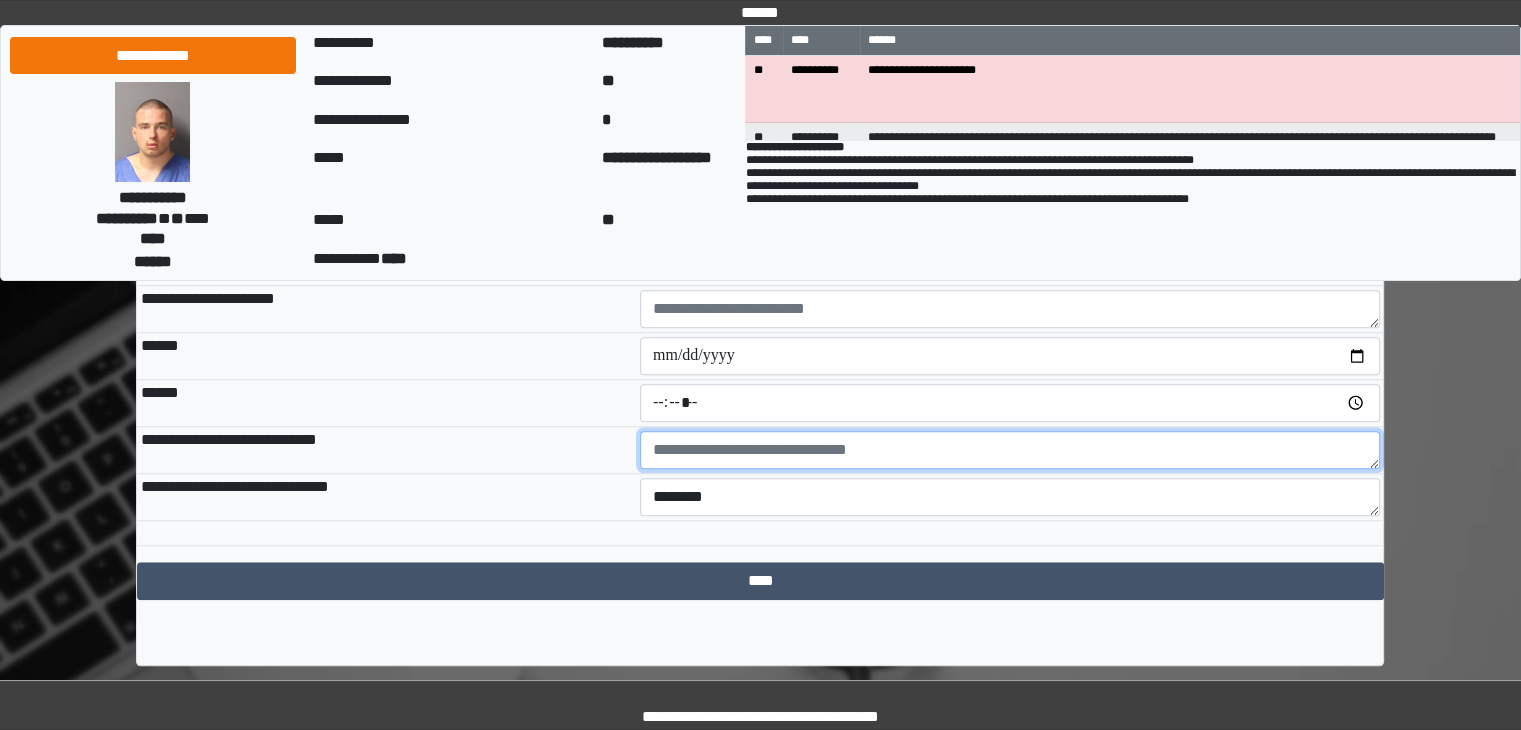 click at bounding box center (1010, 450) 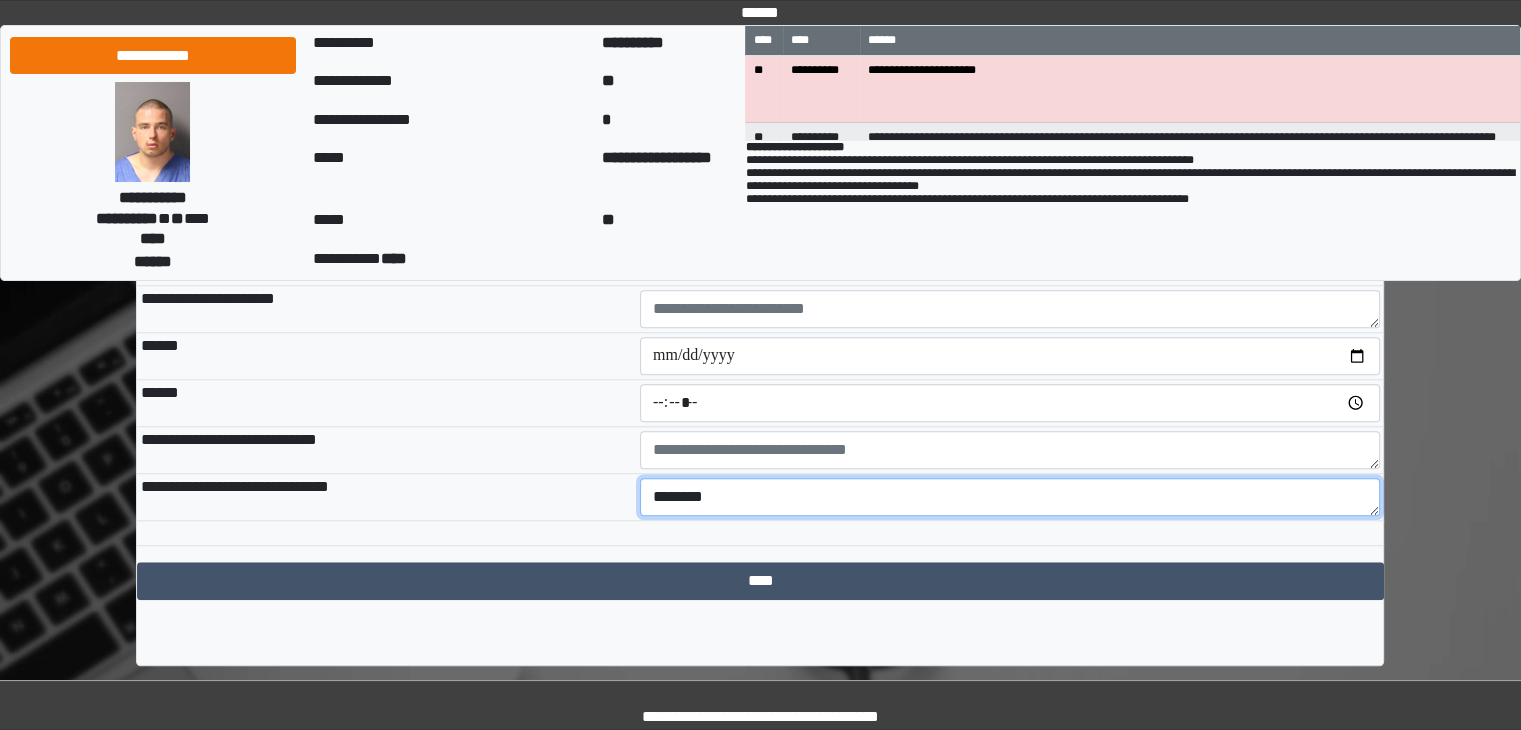 click on "********" at bounding box center (1010, 497) 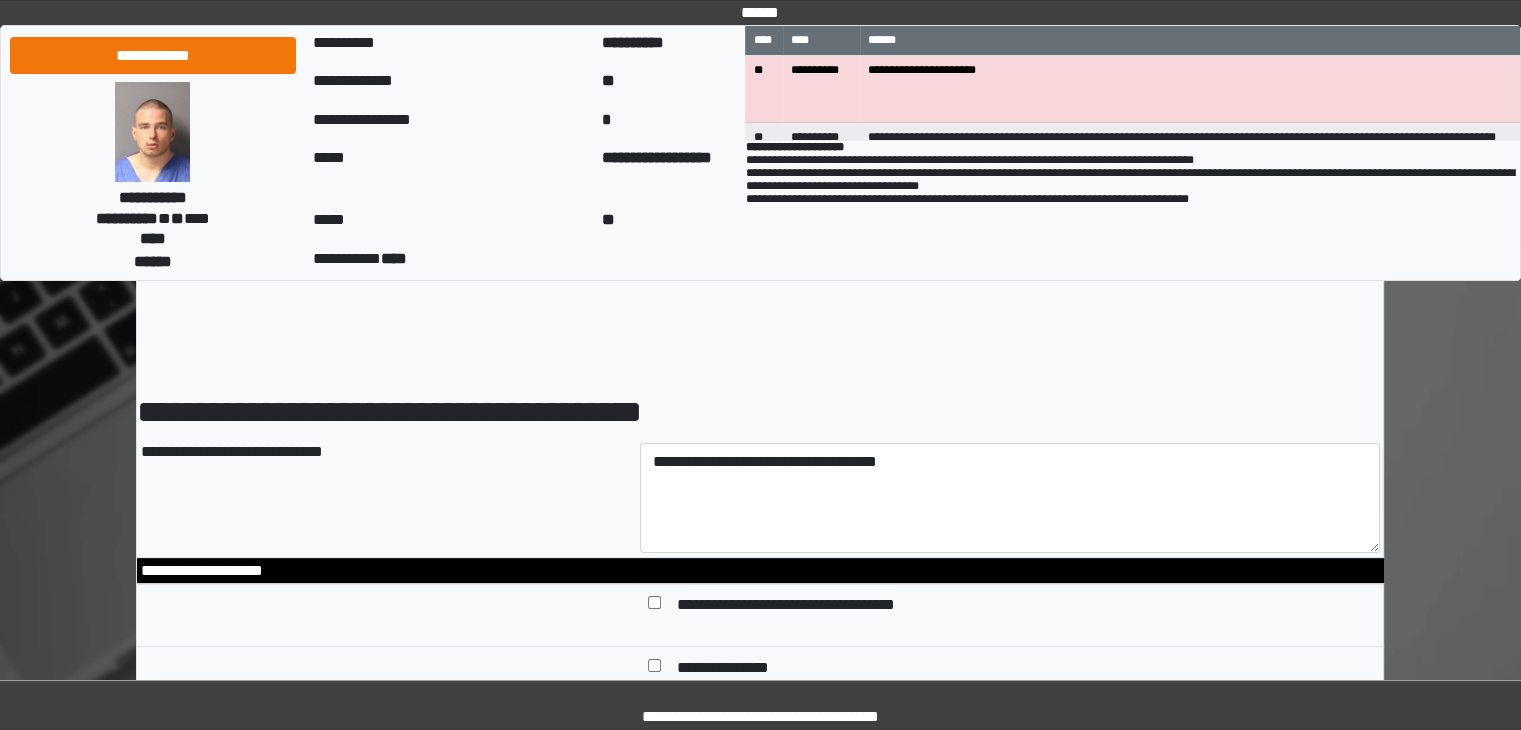 scroll, scrollTop: 100, scrollLeft: 0, axis: vertical 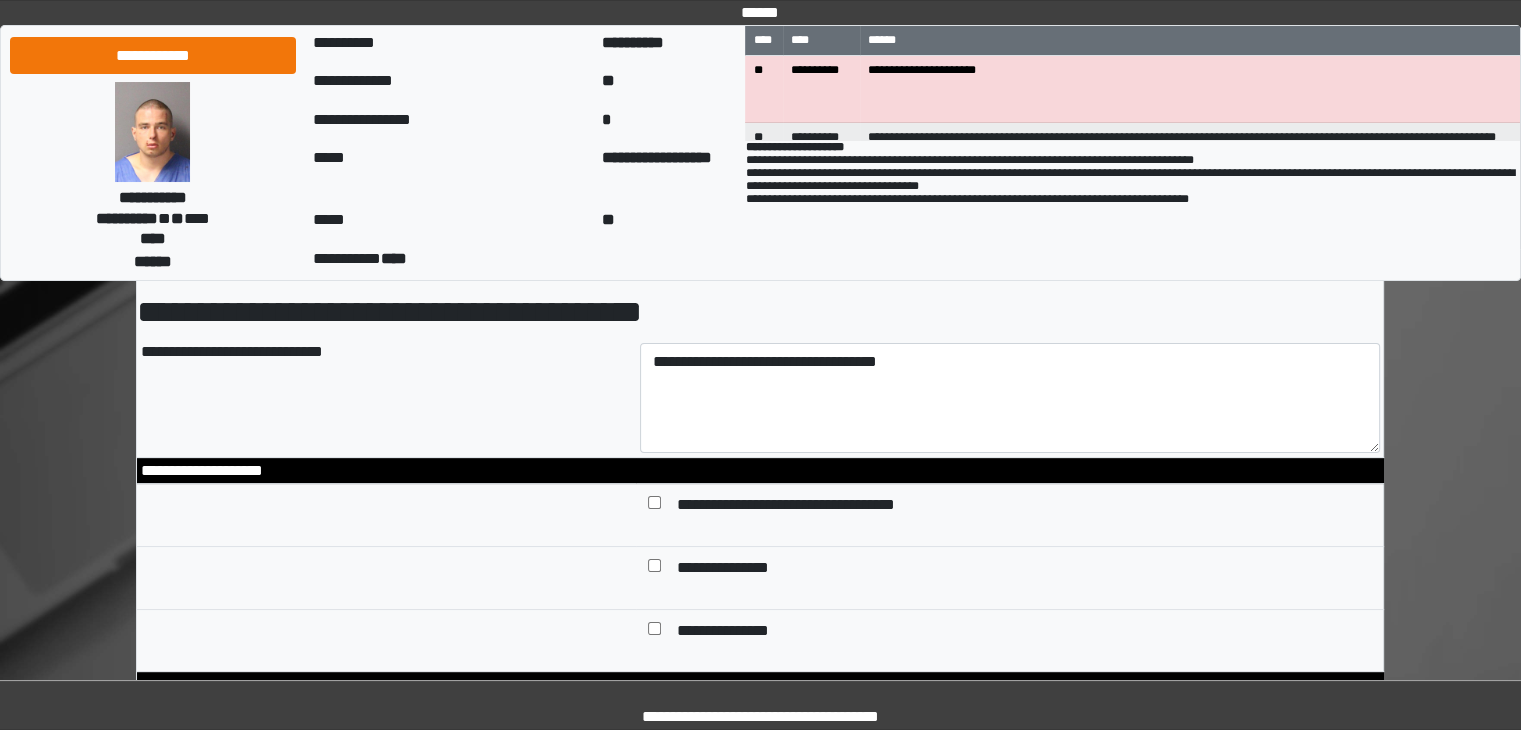 type on "********" 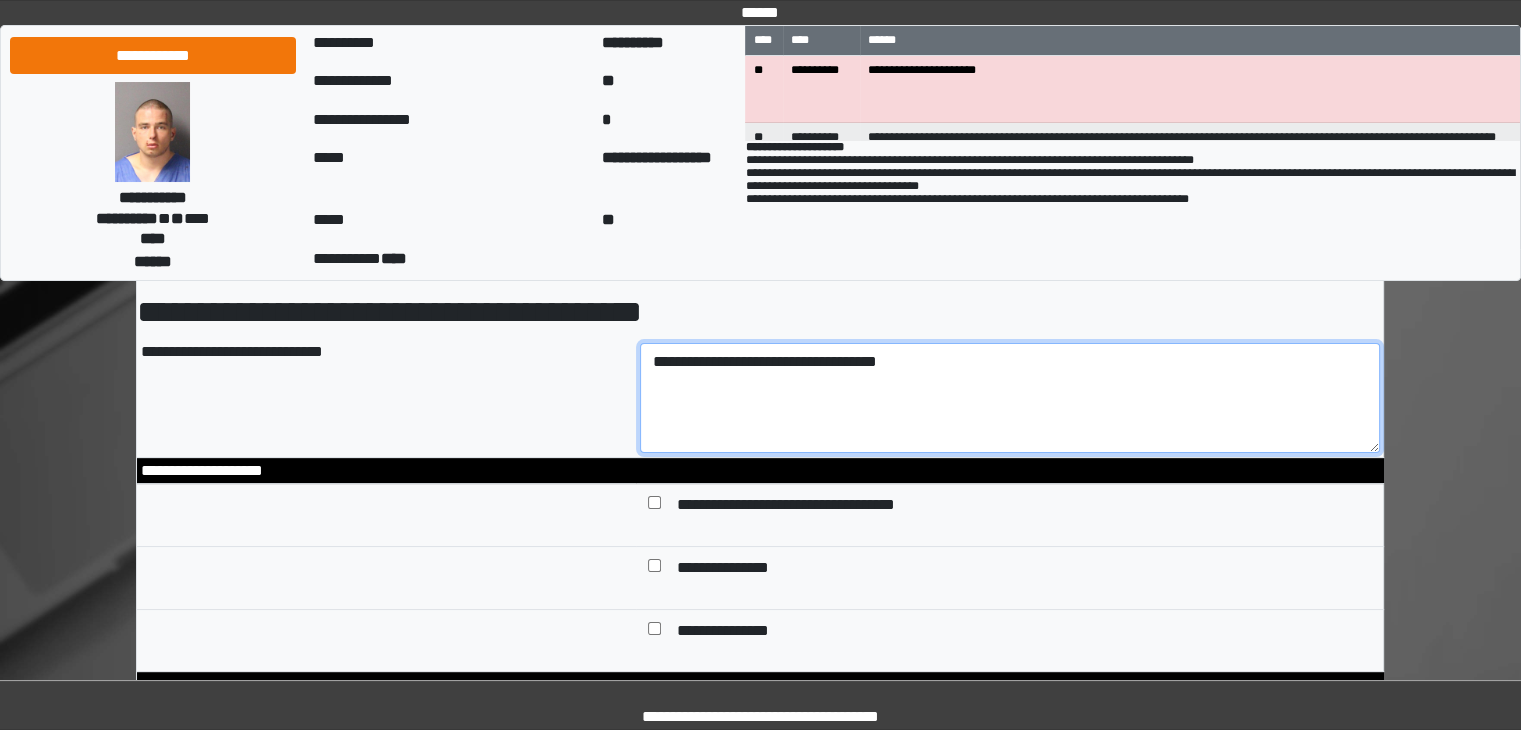 click on "**********" at bounding box center (1010, 398) 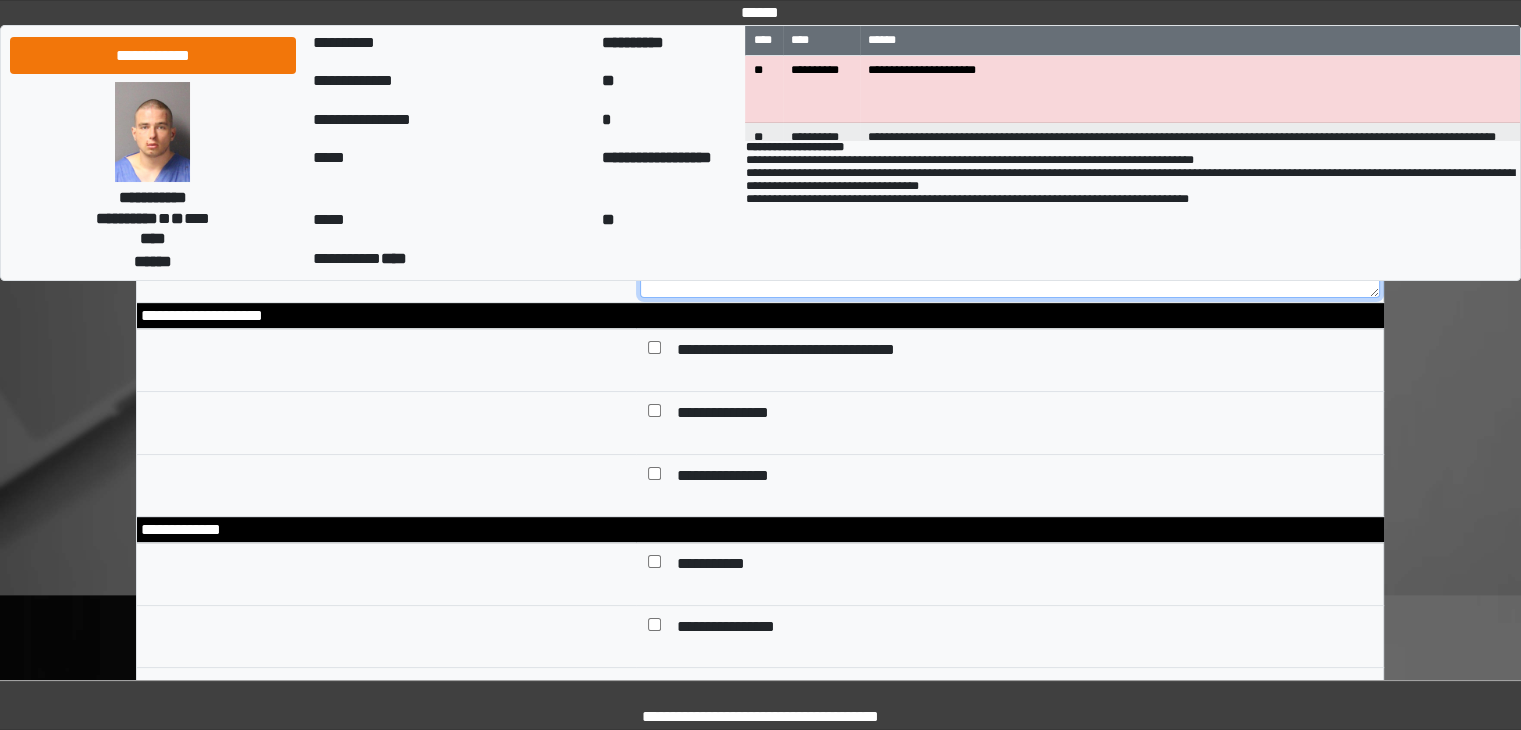 scroll, scrollTop: 300, scrollLeft: 0, axis: vertical 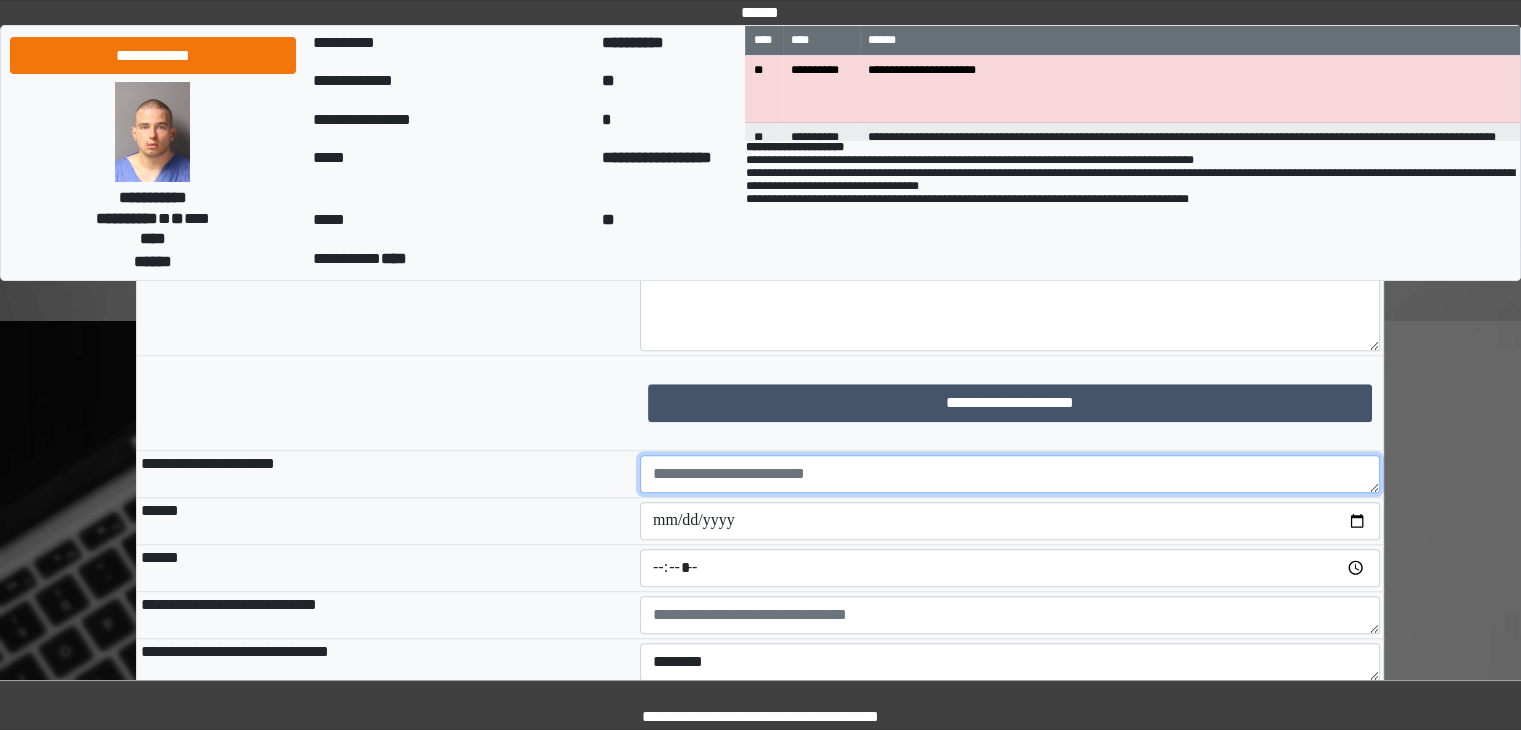 click at bounding box center (1010, 474) 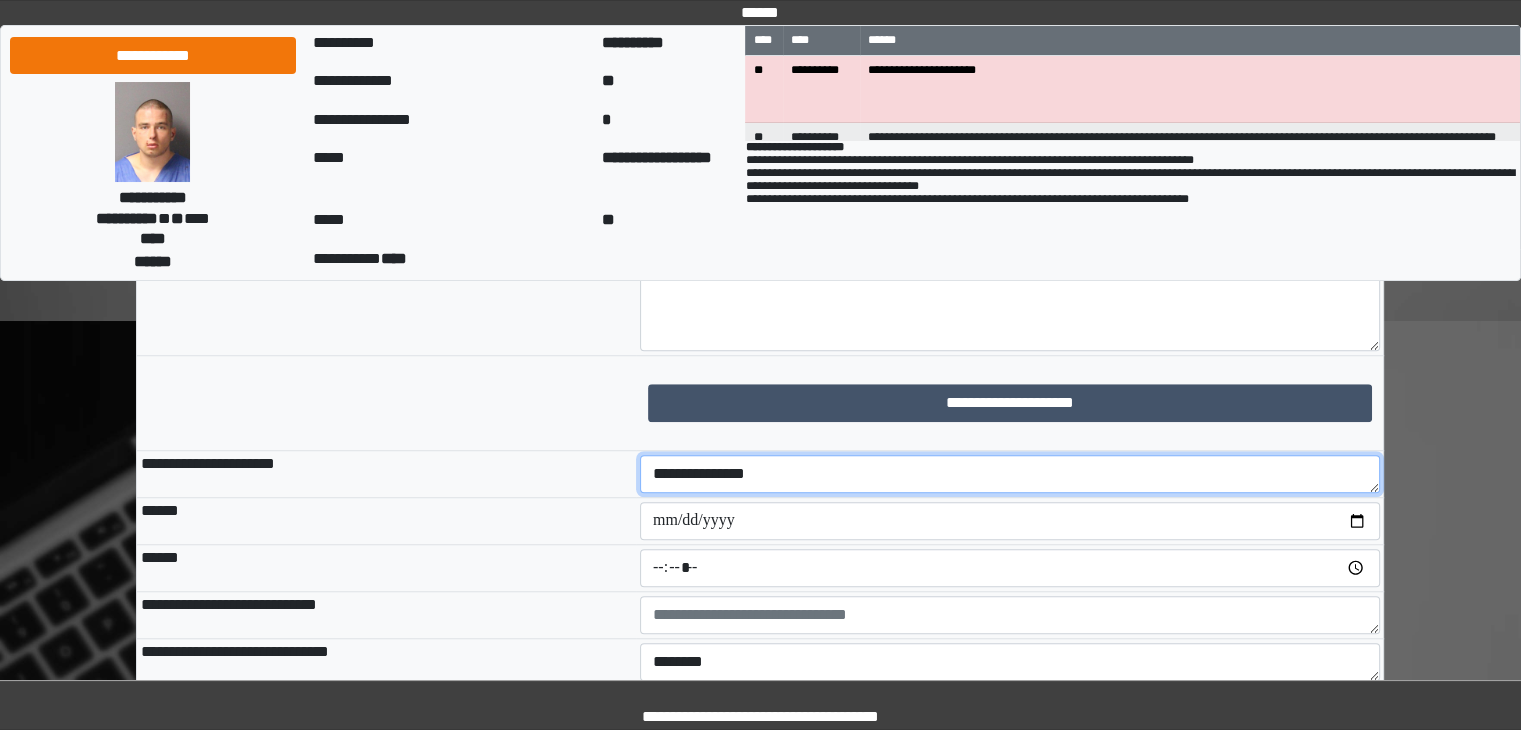 scroll, scrollTop: 1600, scrollLeft: 0, axis: vertical 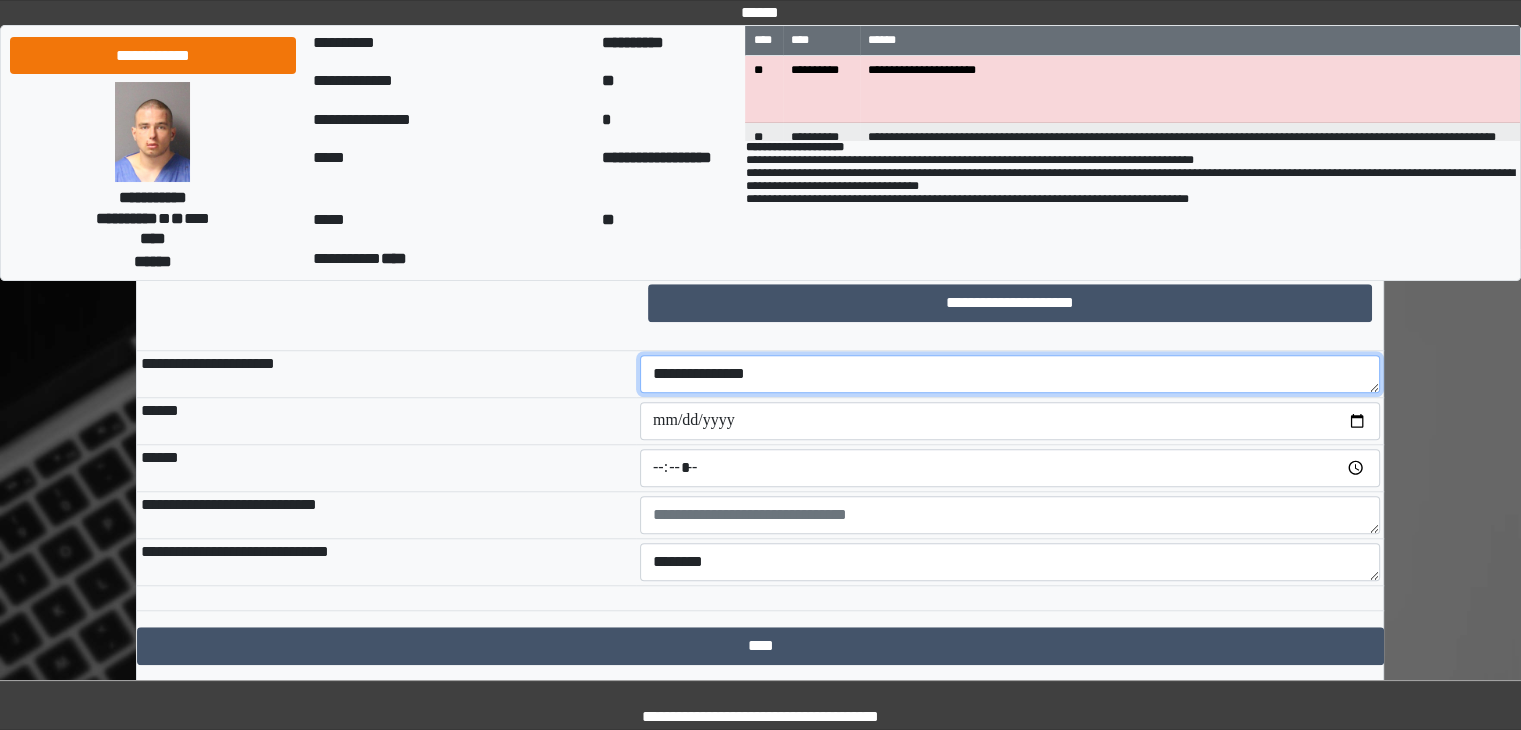 type on "**********" 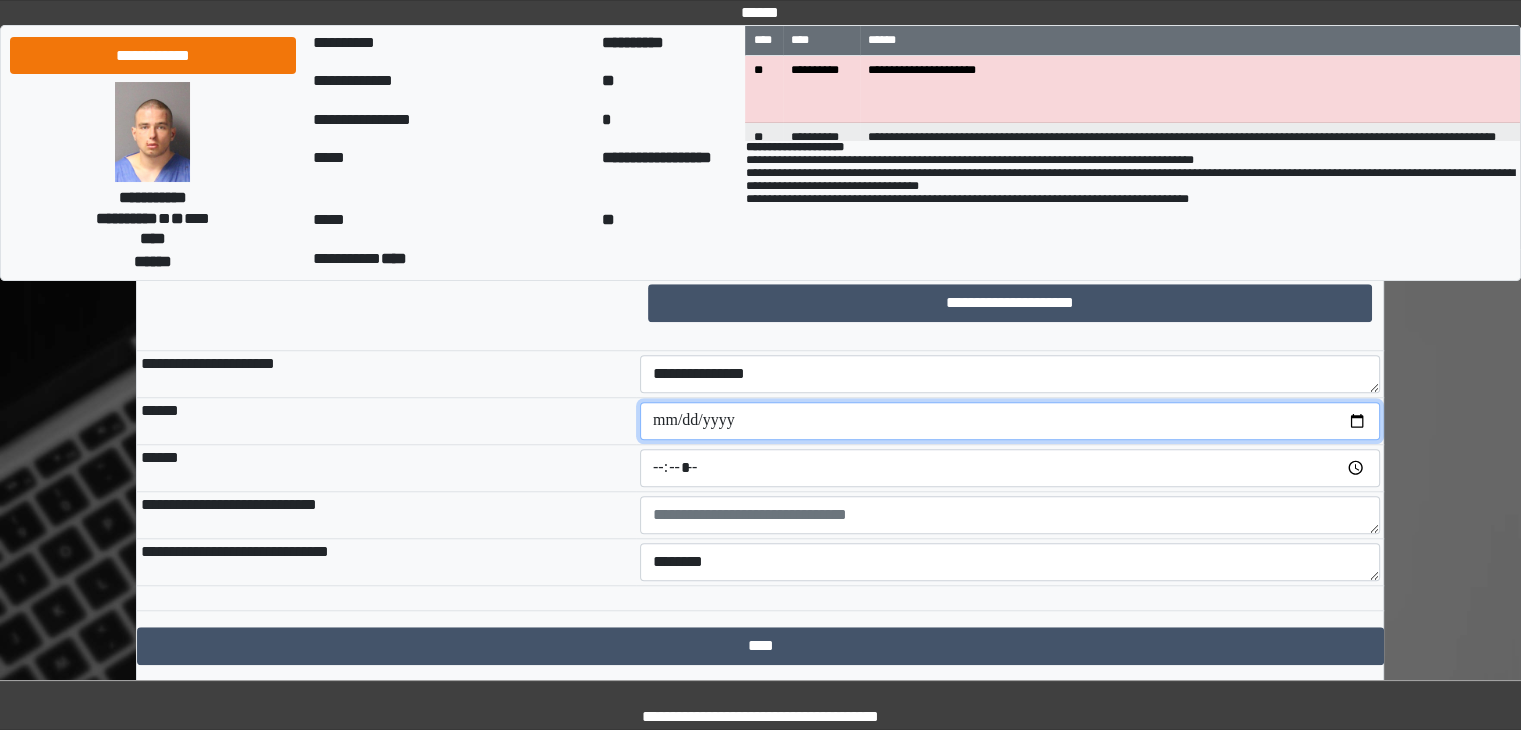 click at bounding box center [1010, 421] 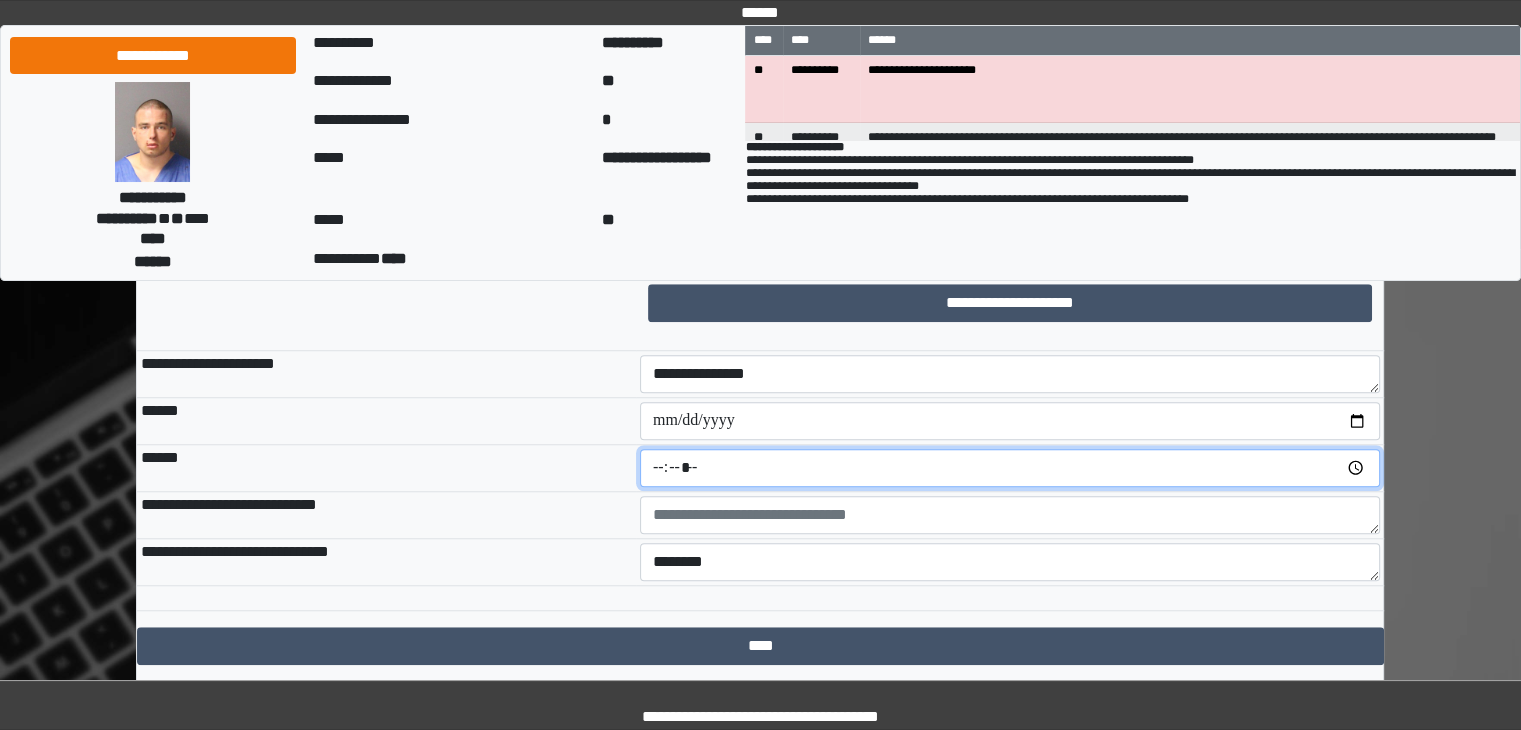click at bounding box center (1010, 468) 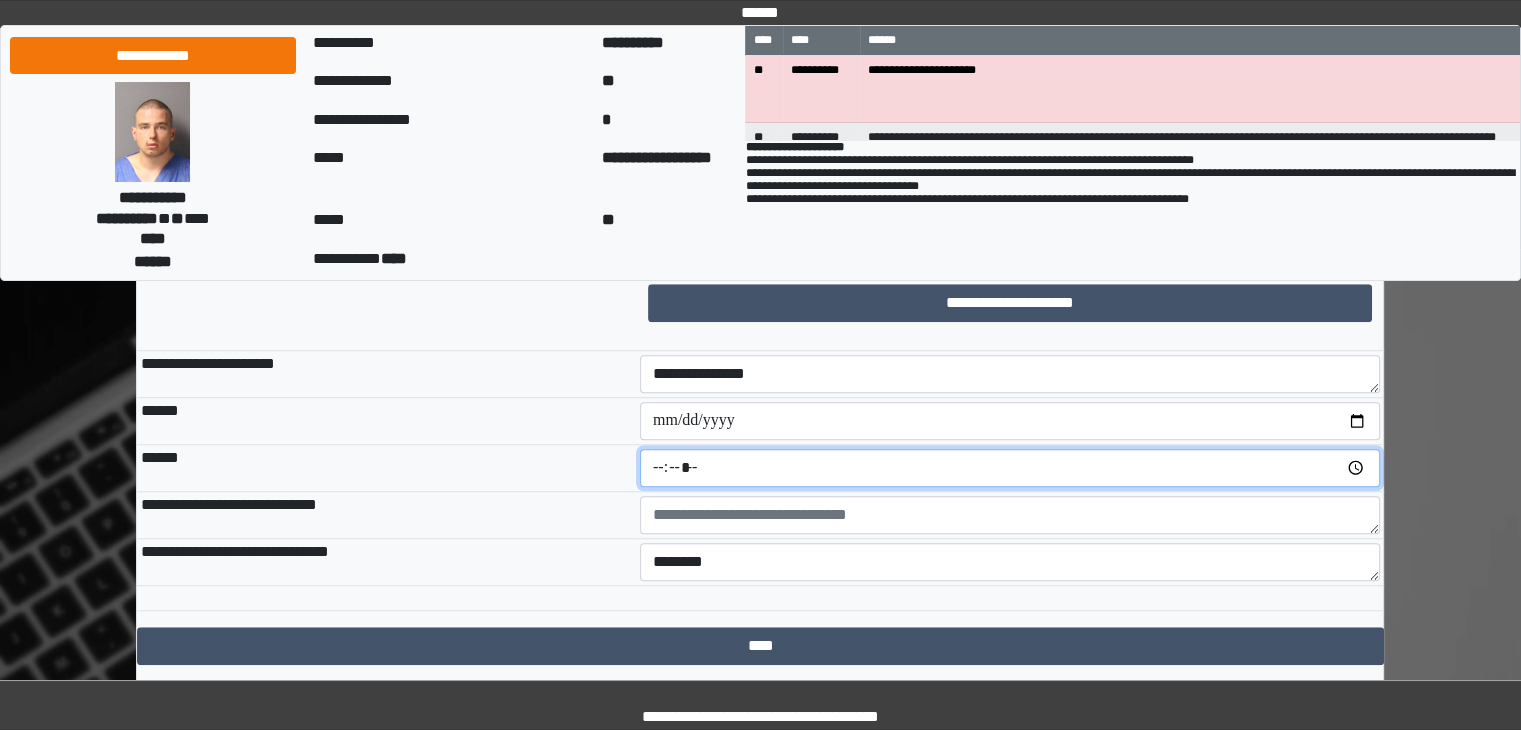 click at bounding box center (1010, 468) 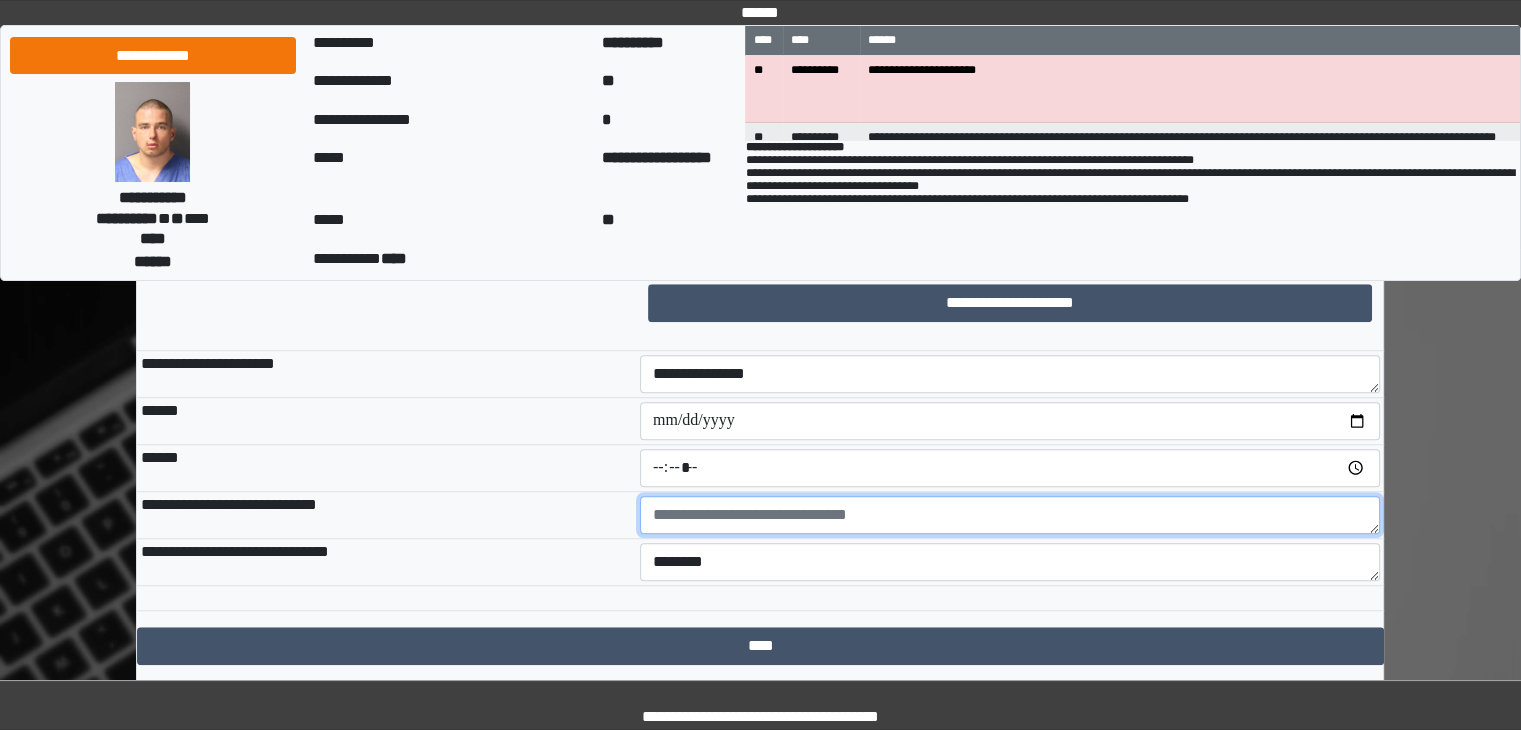 click at bounding box center (1010, 515) 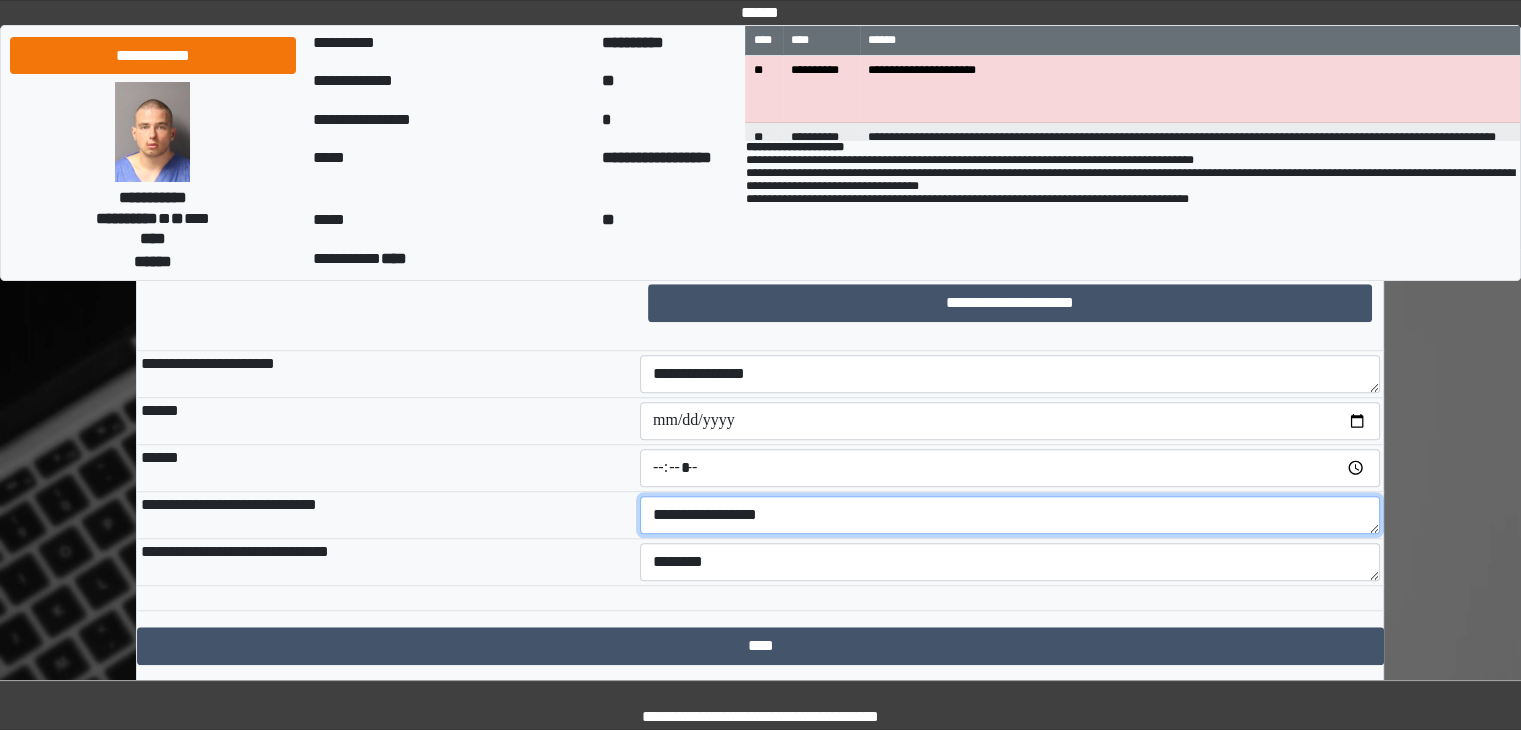 type on "**********" 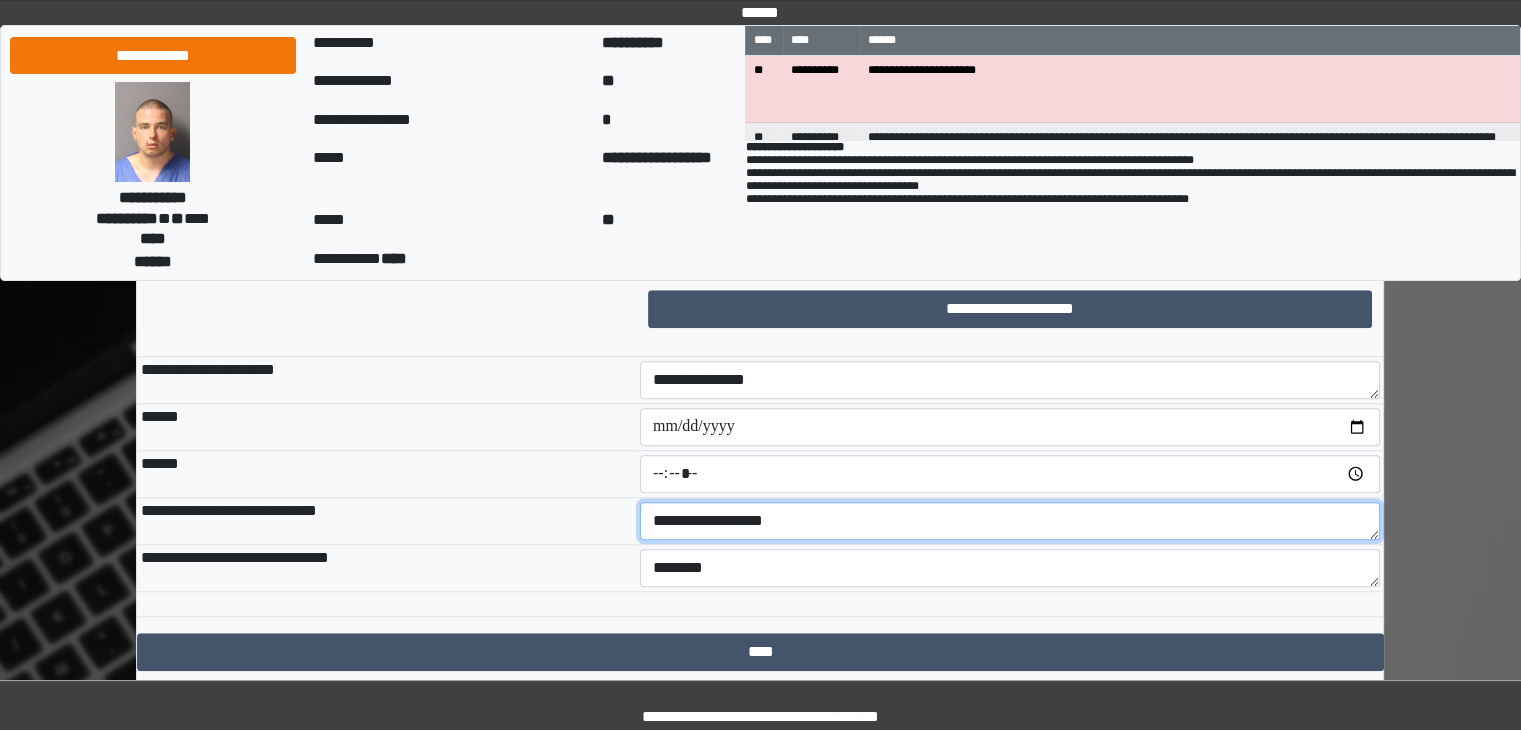 scroll, scrollTop: 1665, scrollLeft: 0, axis: vertical 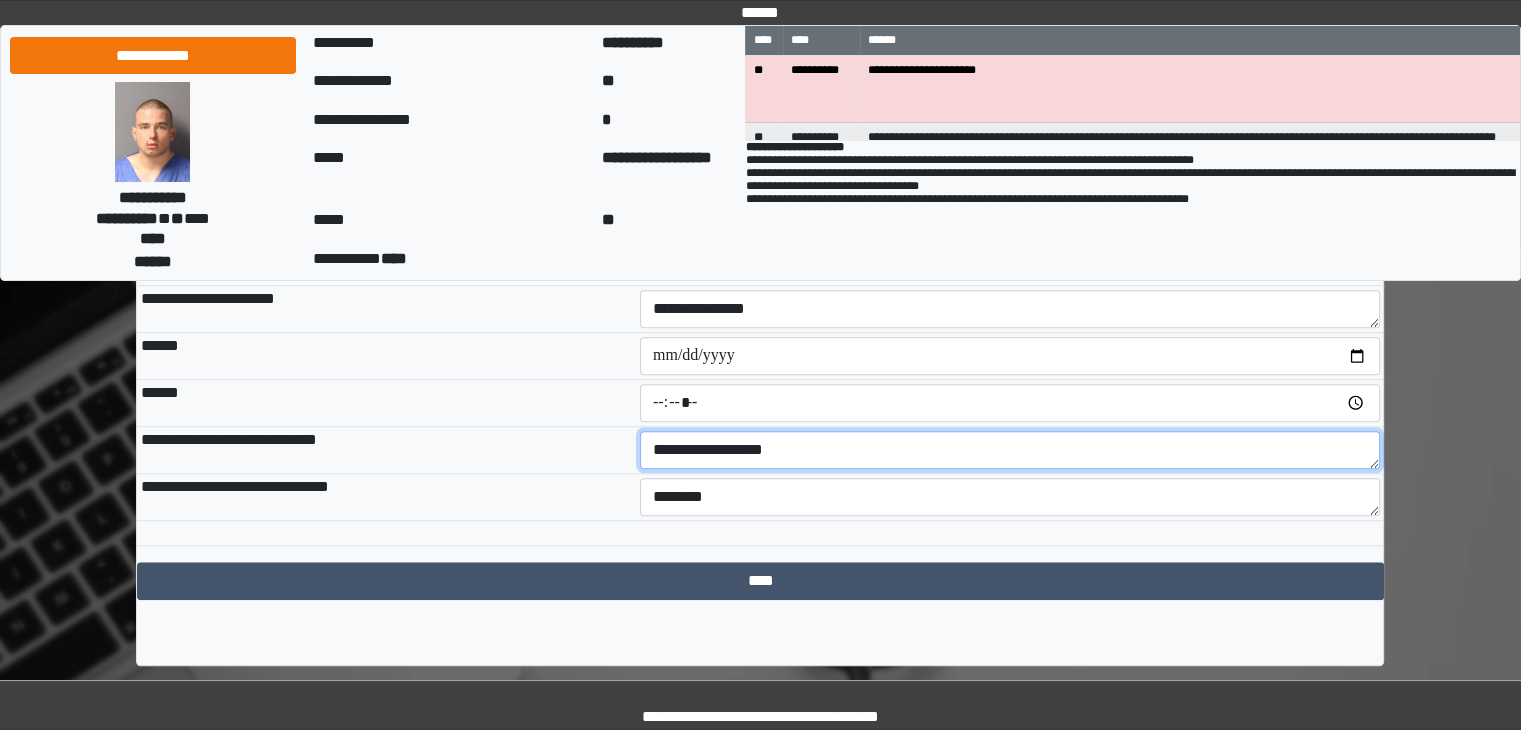 drag, startPoint x: 804, startPoint y: 442, endPoint x: 568, endPoint y: 474, distance: 238.1596 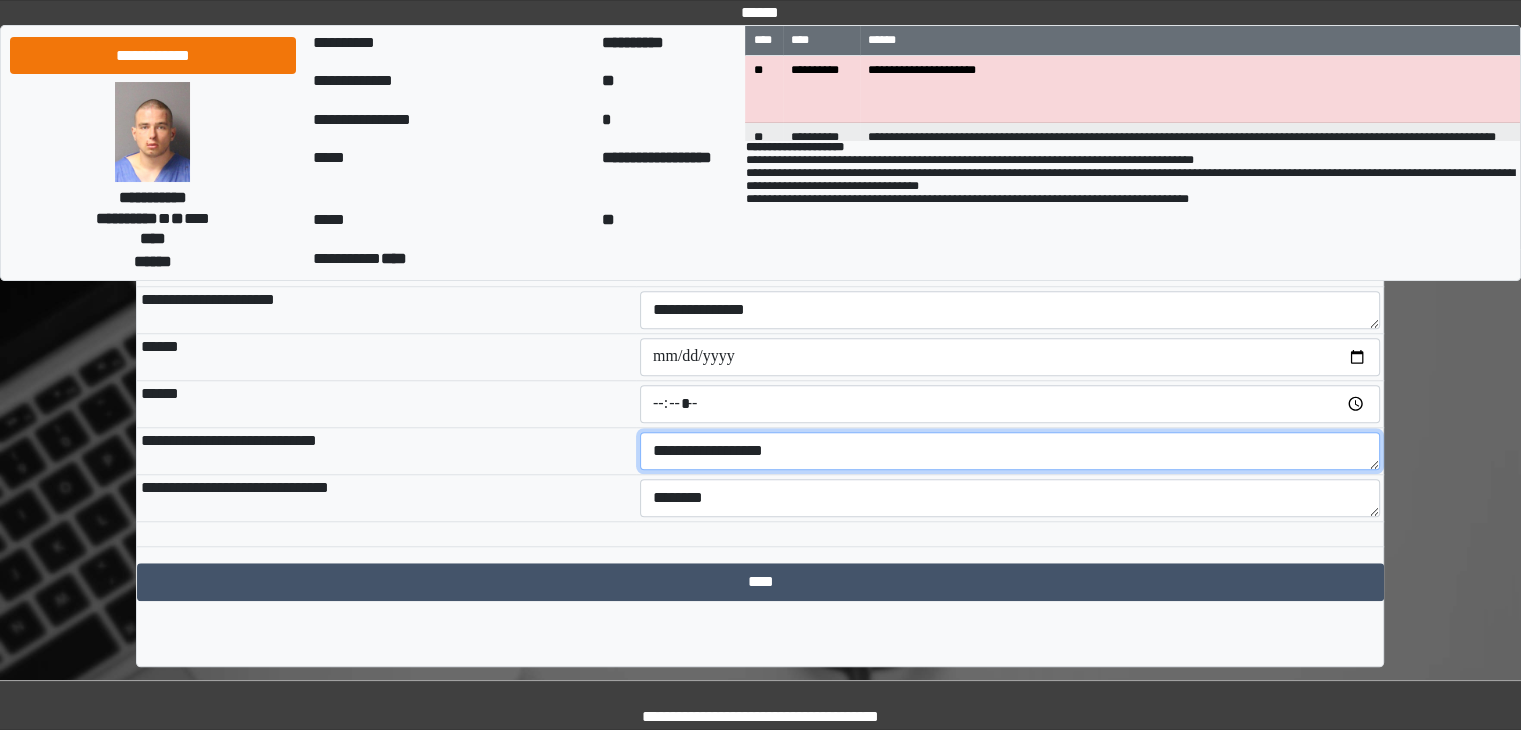 scroll, scrollTop: 1665, scrollLeft: 0, axis: vertical 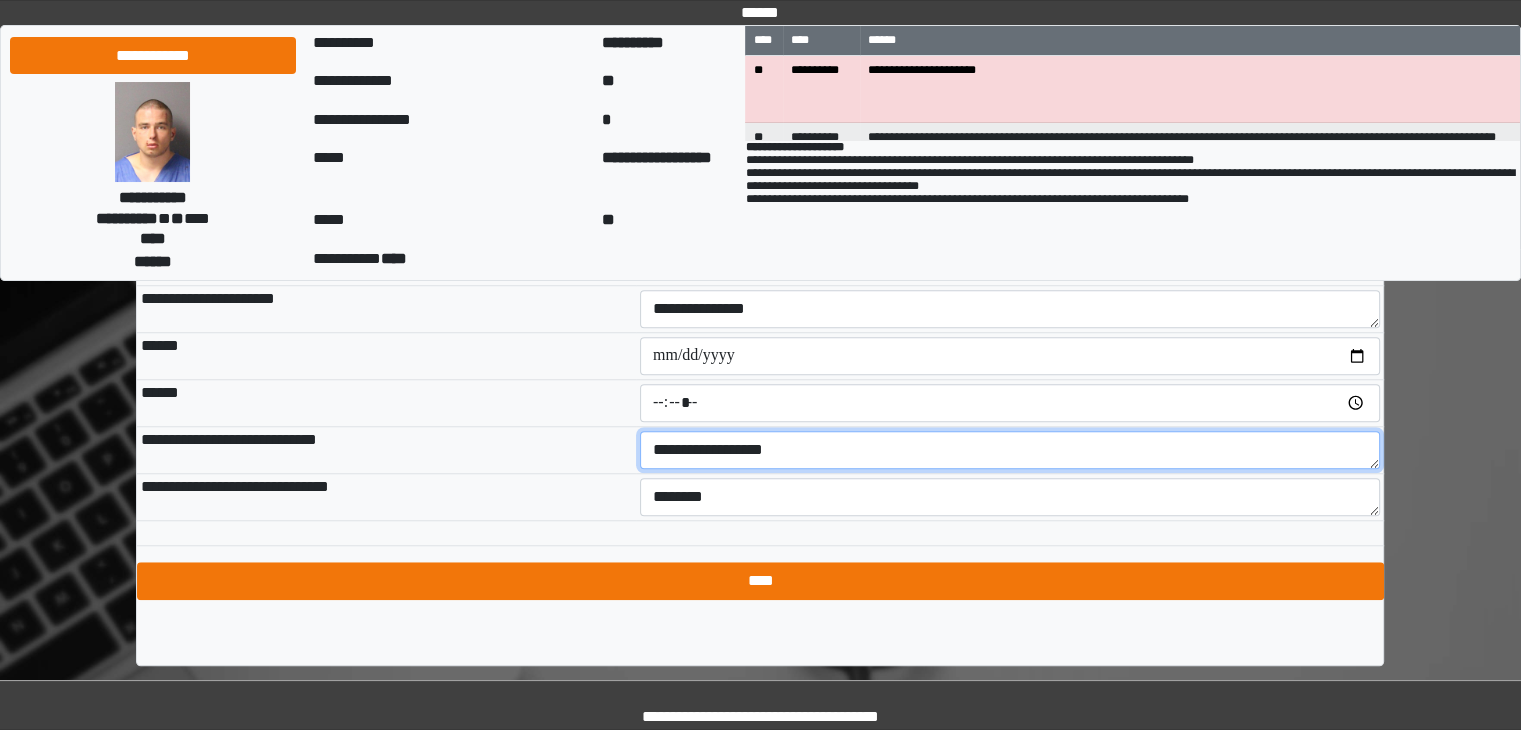 type on "**********" 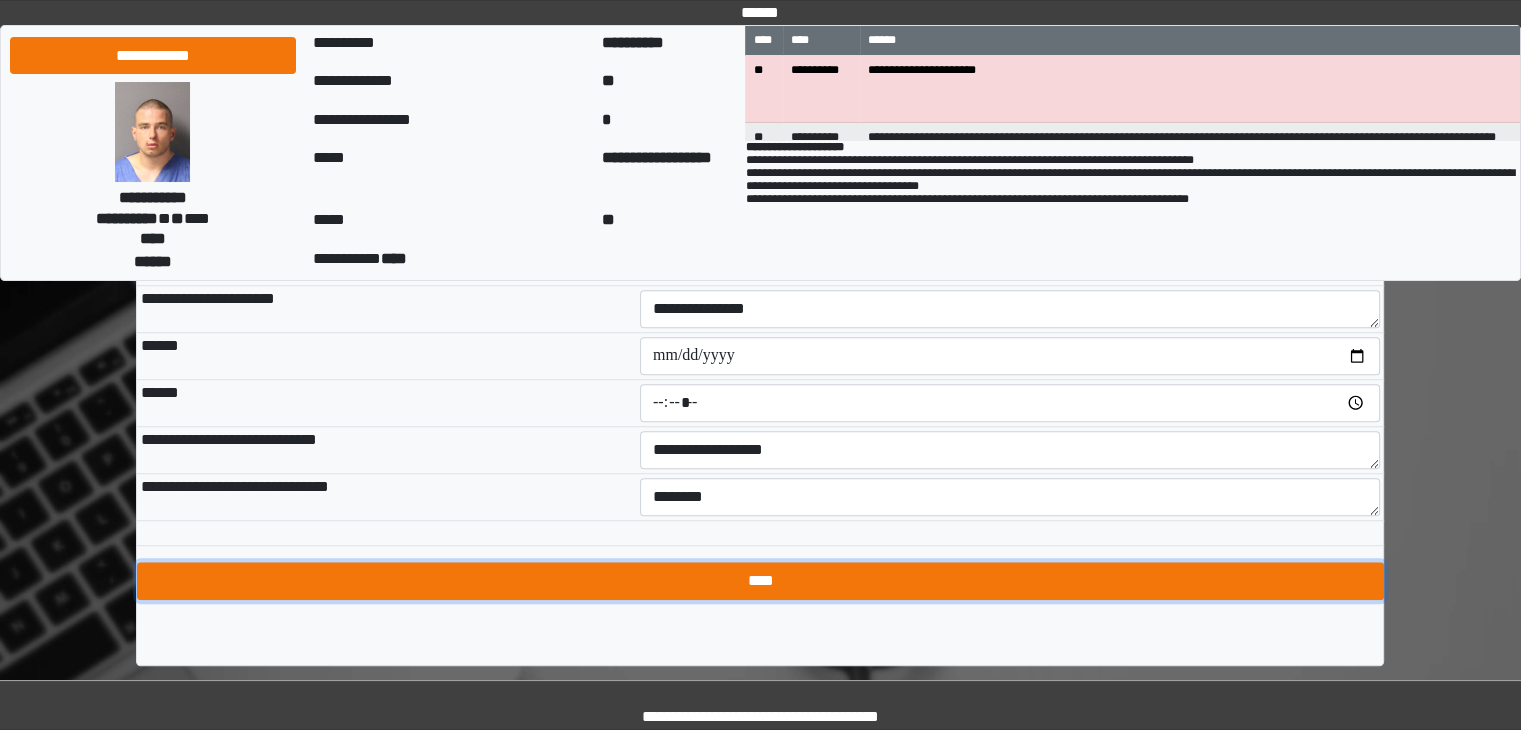 click on "****" at bounding box center [760, 581] 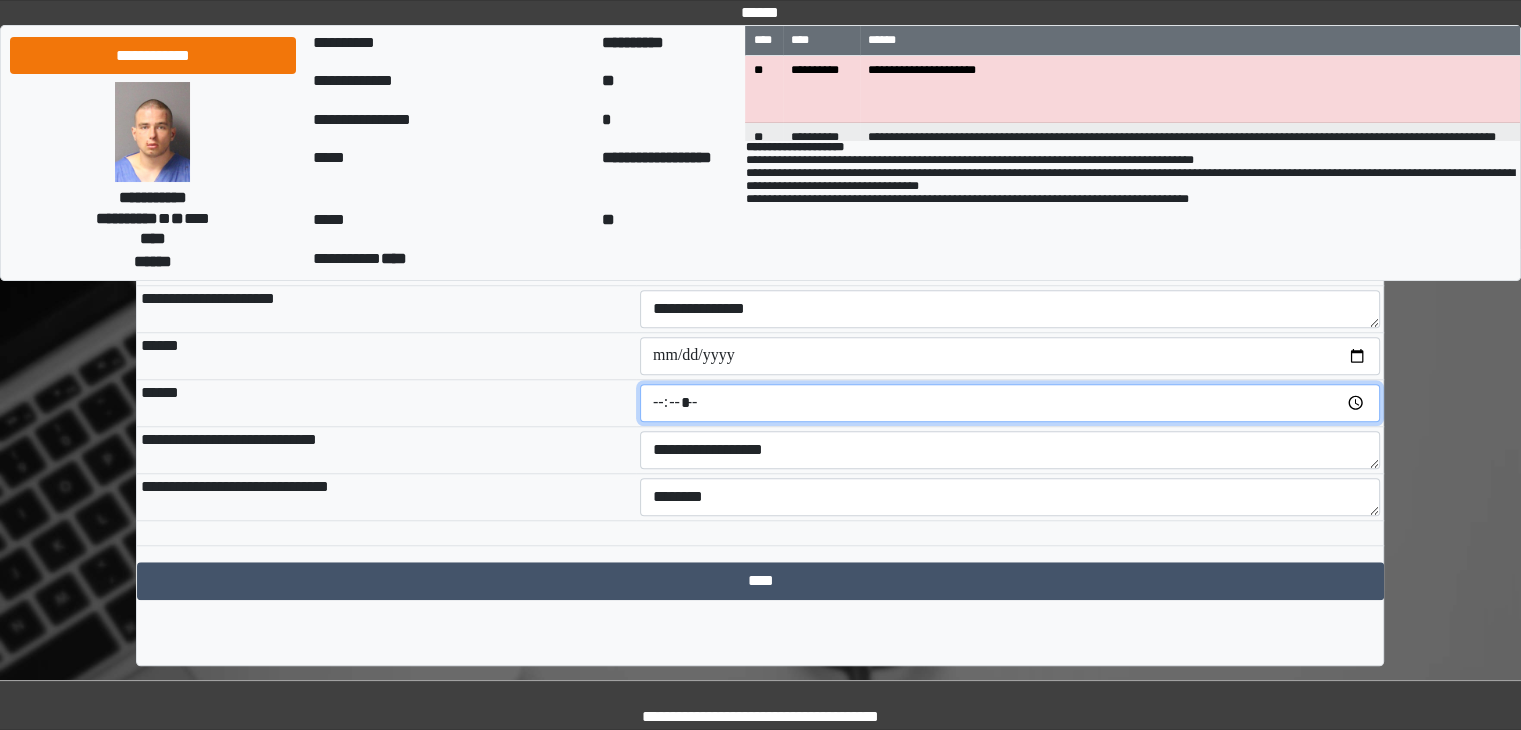 click at bounding box center [1010, 403] 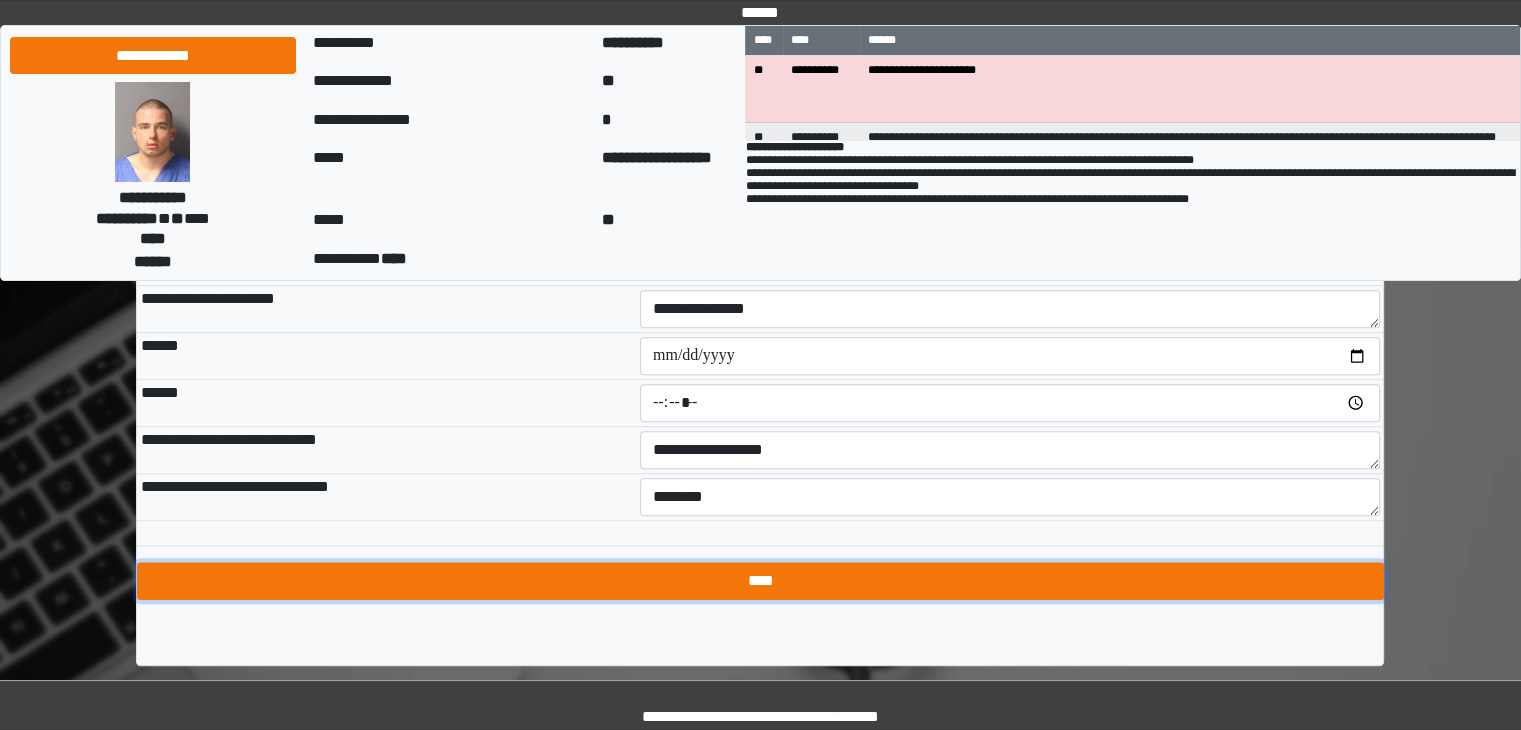 click on "****" at bounding box center [760, 581] 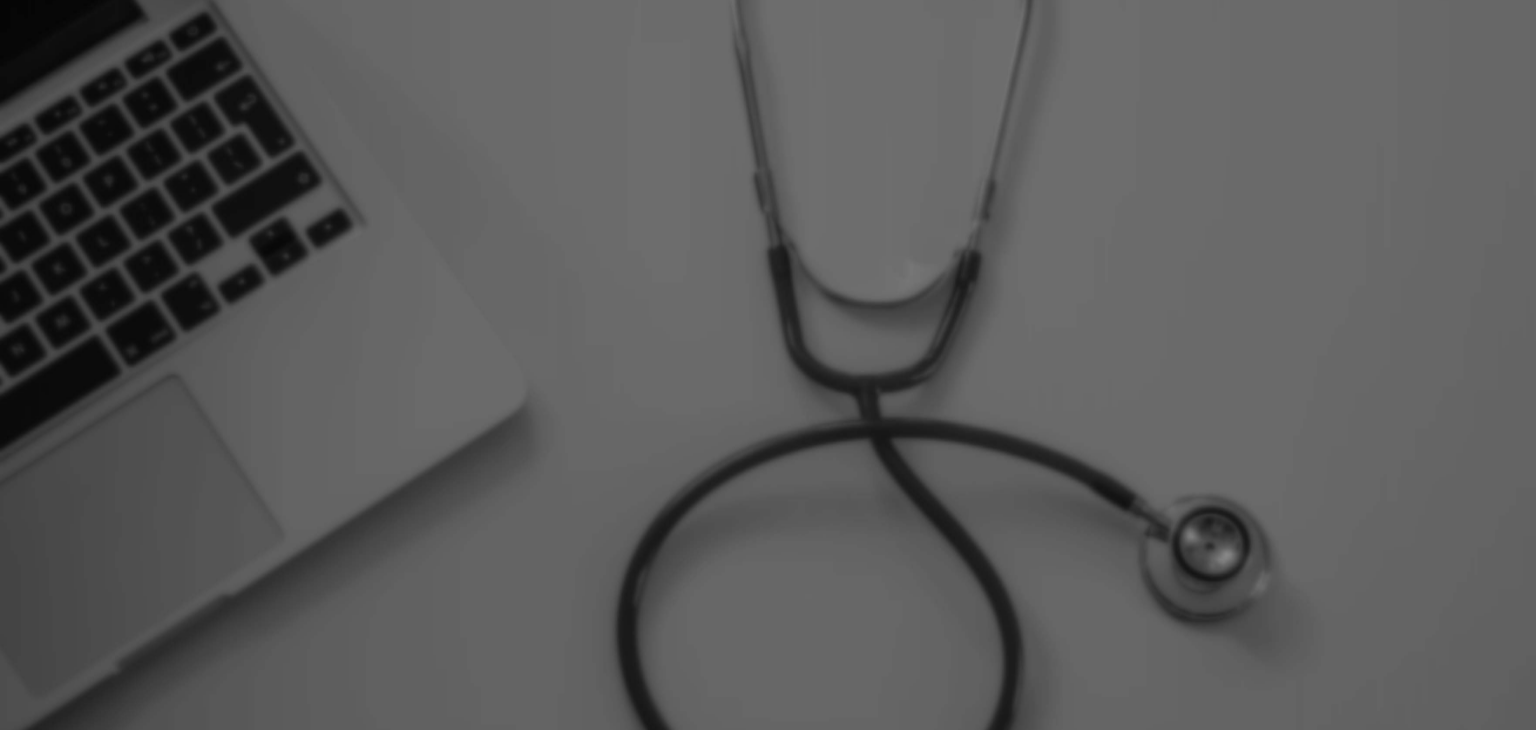 scroll, scrollTop: 0, scrollLeft: 0, axis: both 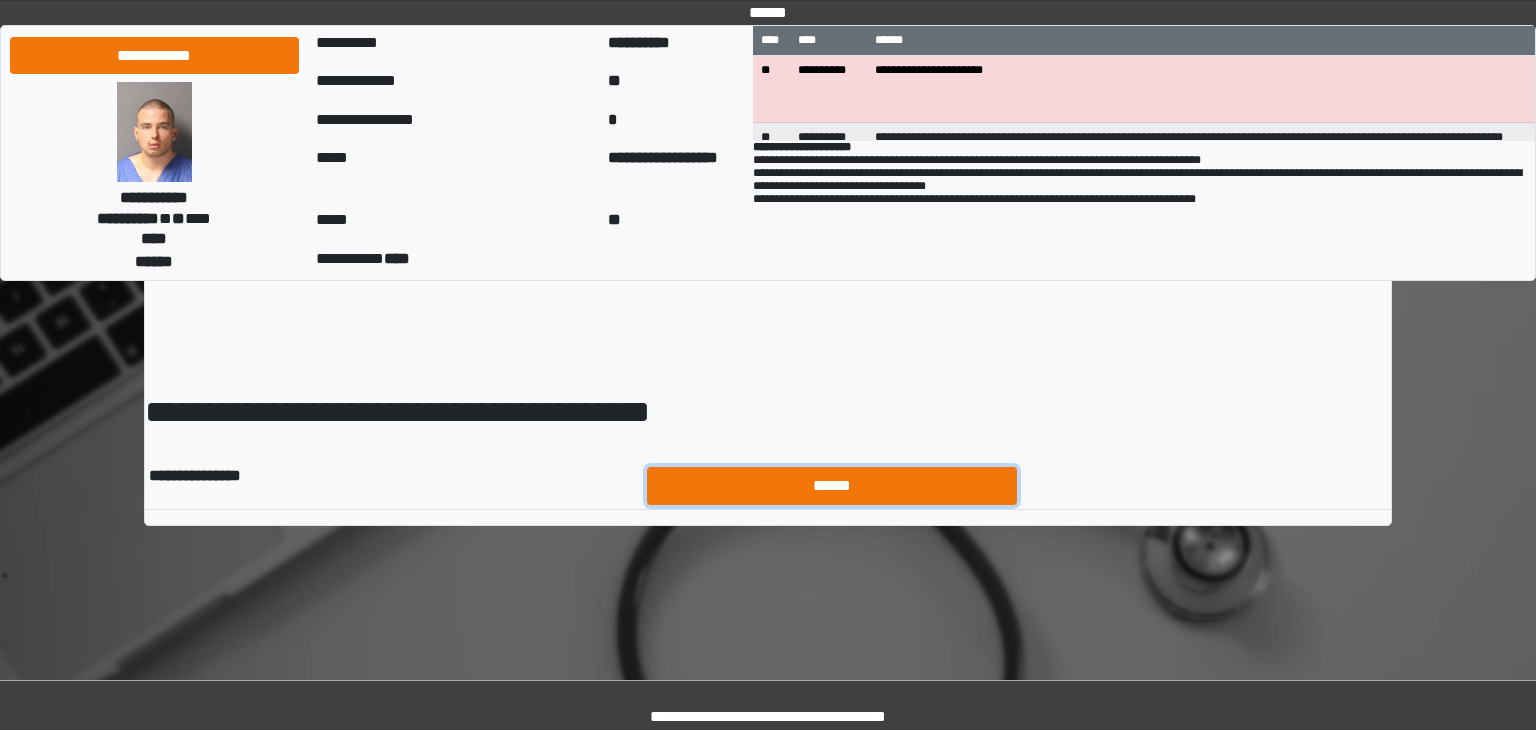 click on "******" at bounding box center [832, 486] 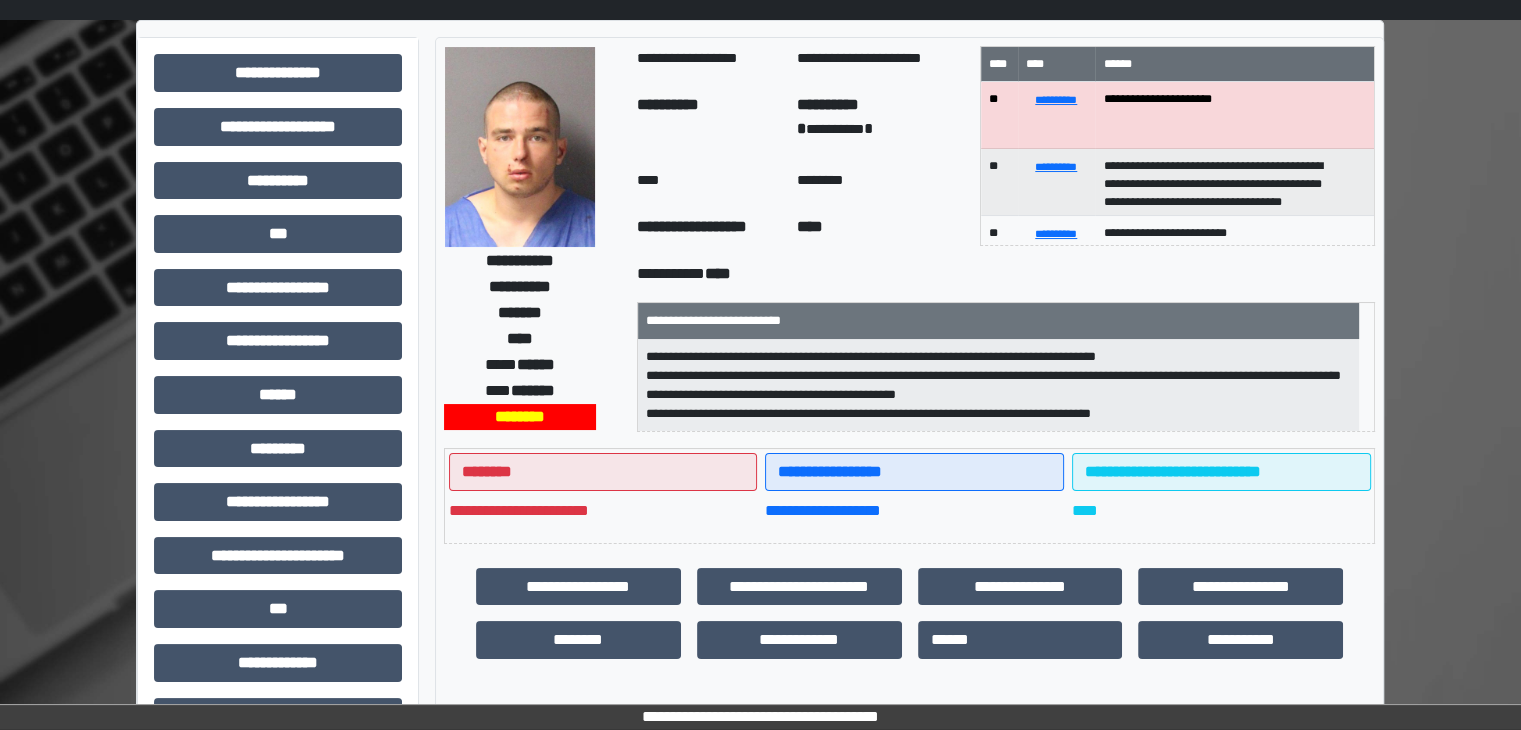 scroll, scrollTop: 300, scrollLeft: 0, axis: vertical 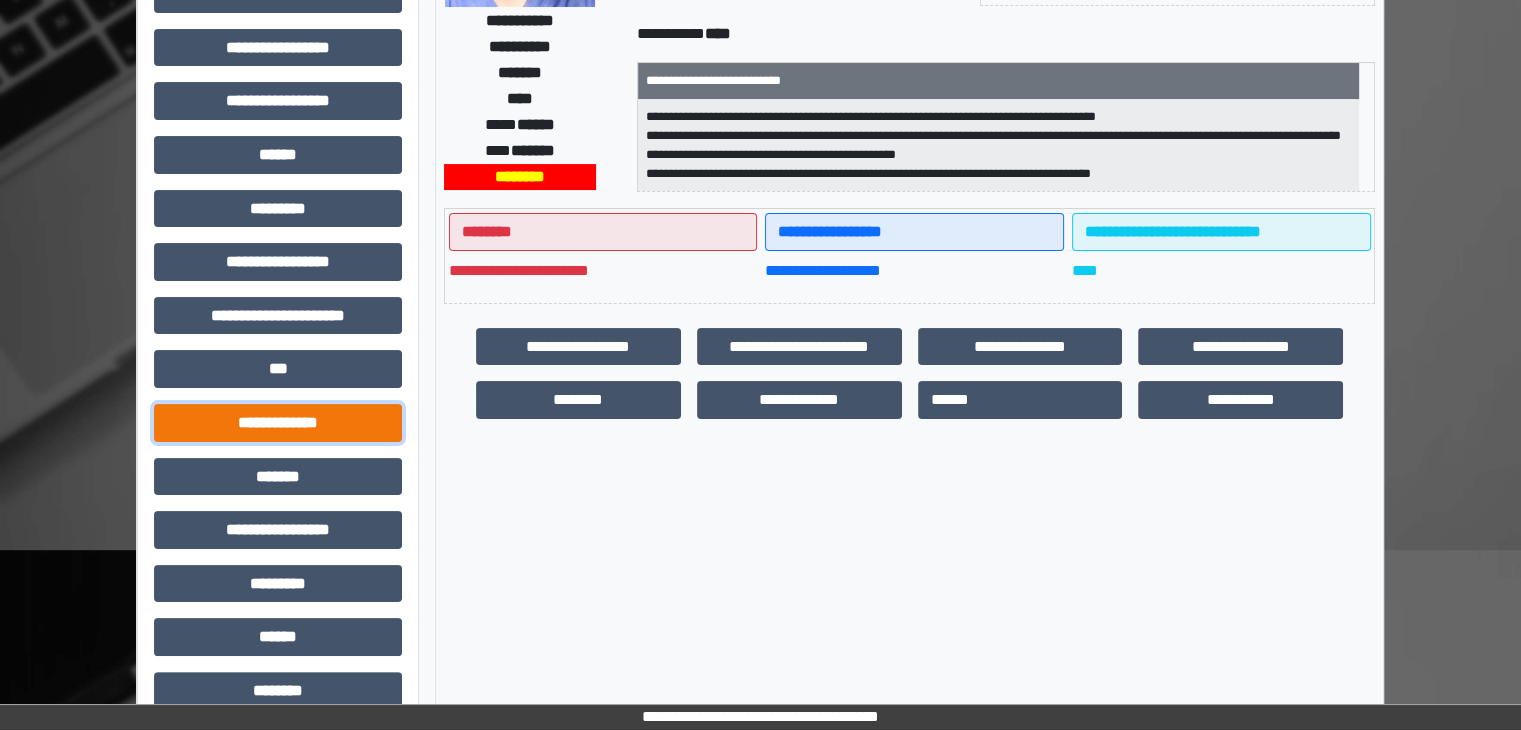 click on "**********" at bounding box center [278, 423] 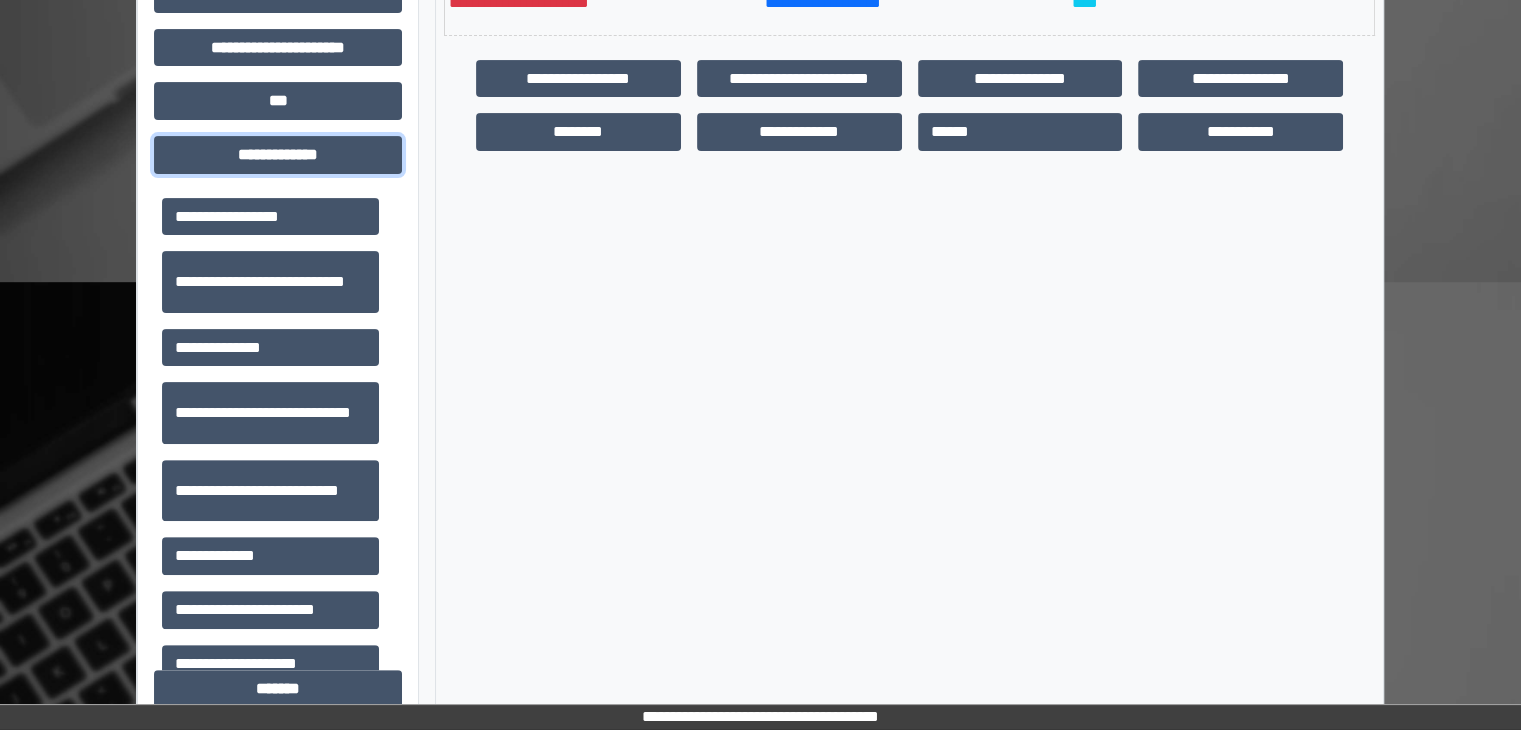scroll, scrollTop: 600, scrollLeft: 0, axis: vertical 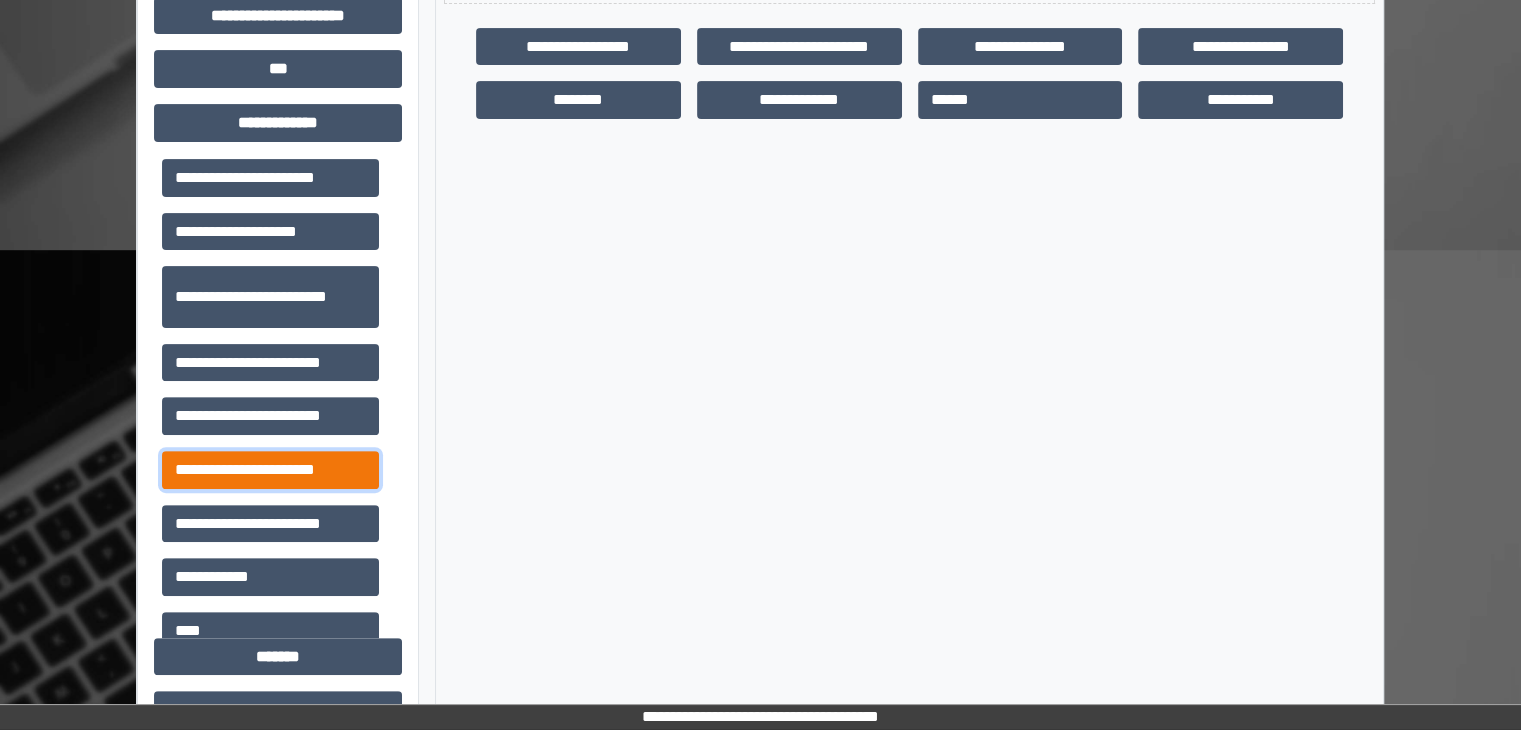 click on "**********" at bounding box center (270, 470) 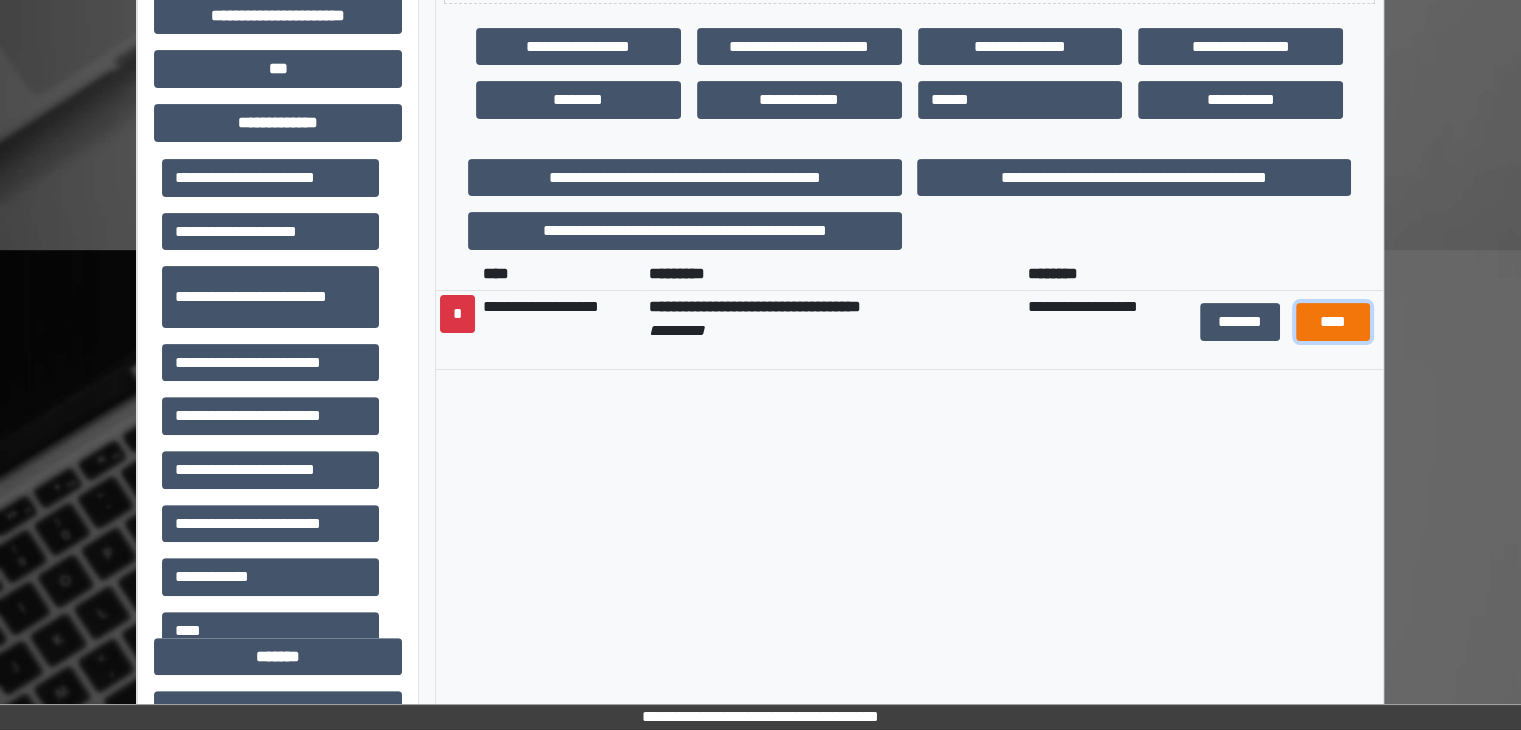 click on "****" at bounding box center [1333, 322] 